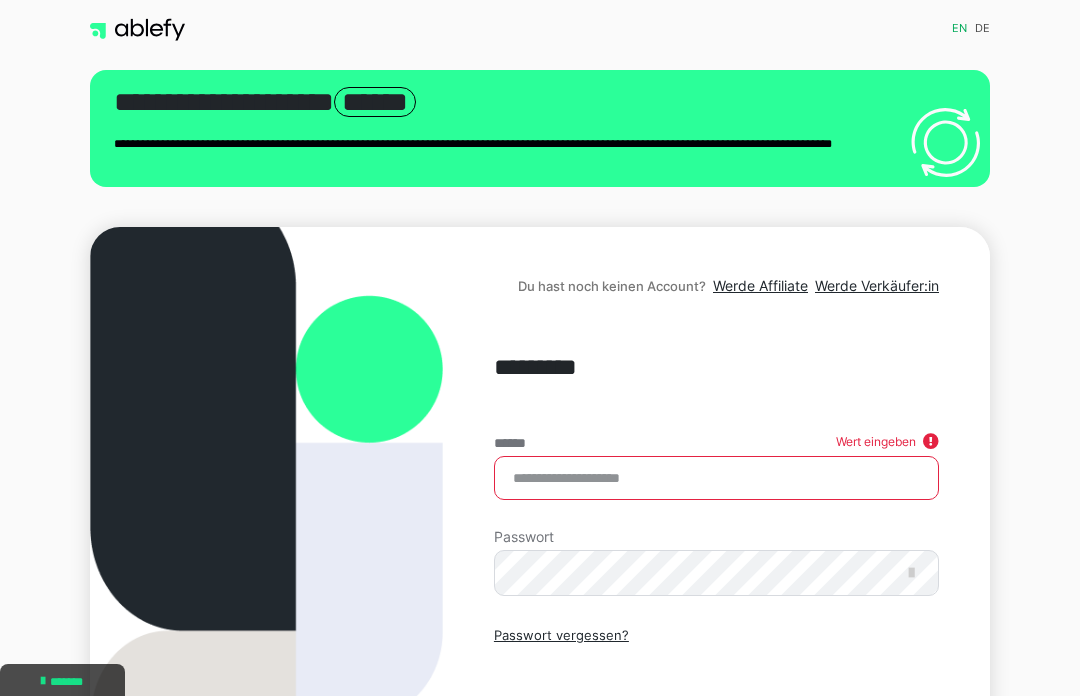 scroll, scrollTop: 222, scrollLeft: 0, axis: vertical 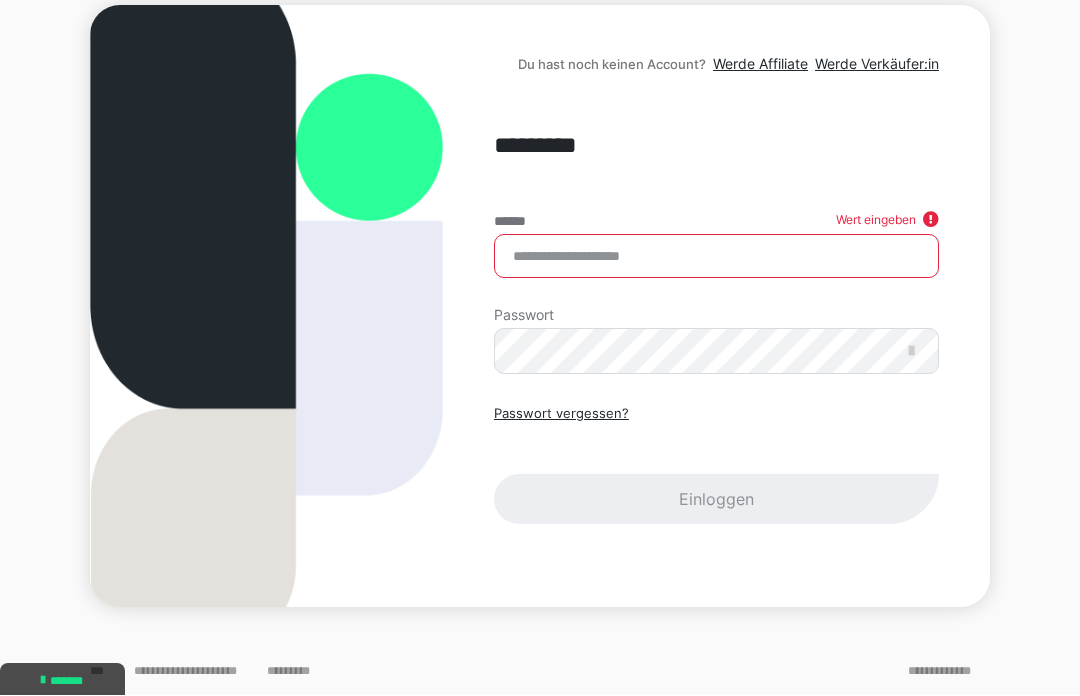 click on "******" at bounding box center (716, 257) 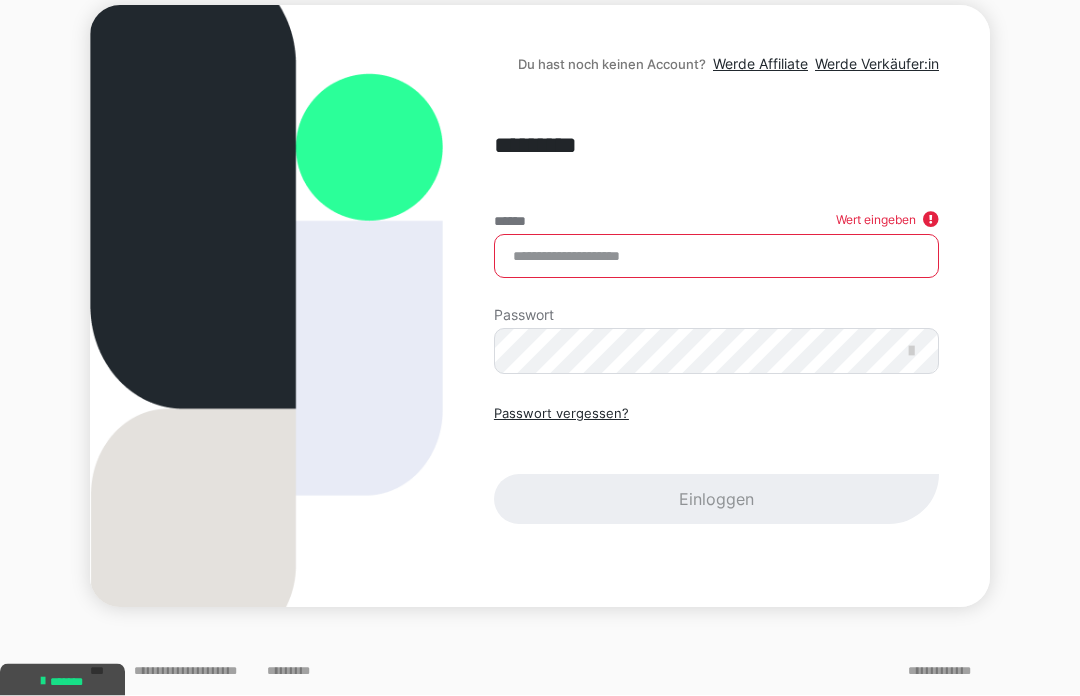type on "**********" 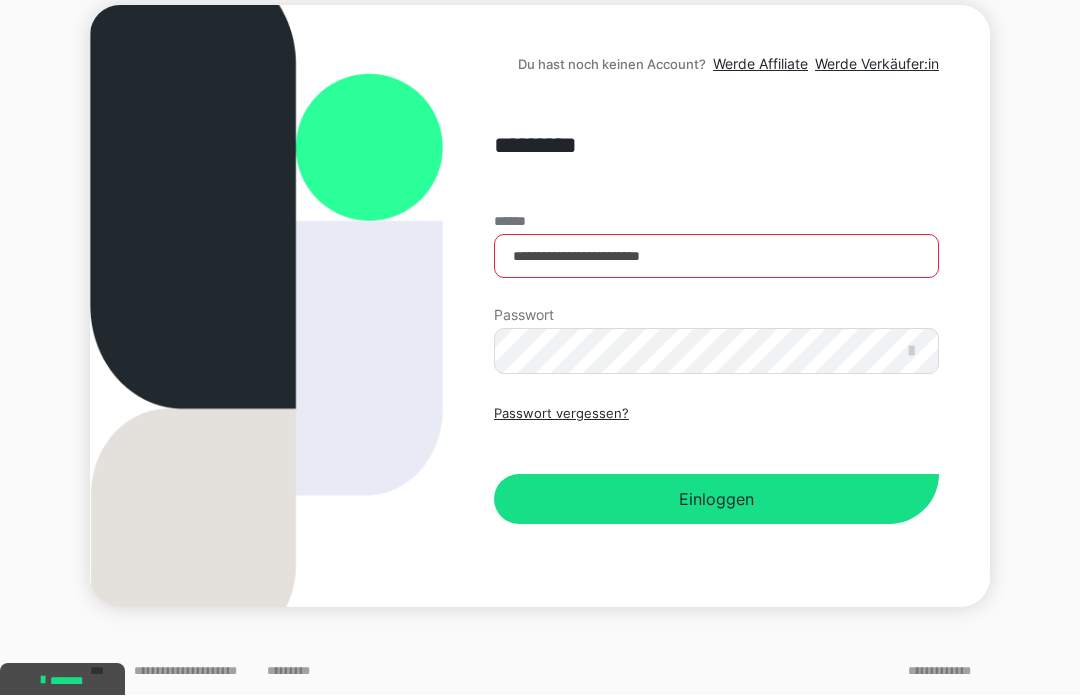 click on "Einloggen" at bounding box center (716, 500) 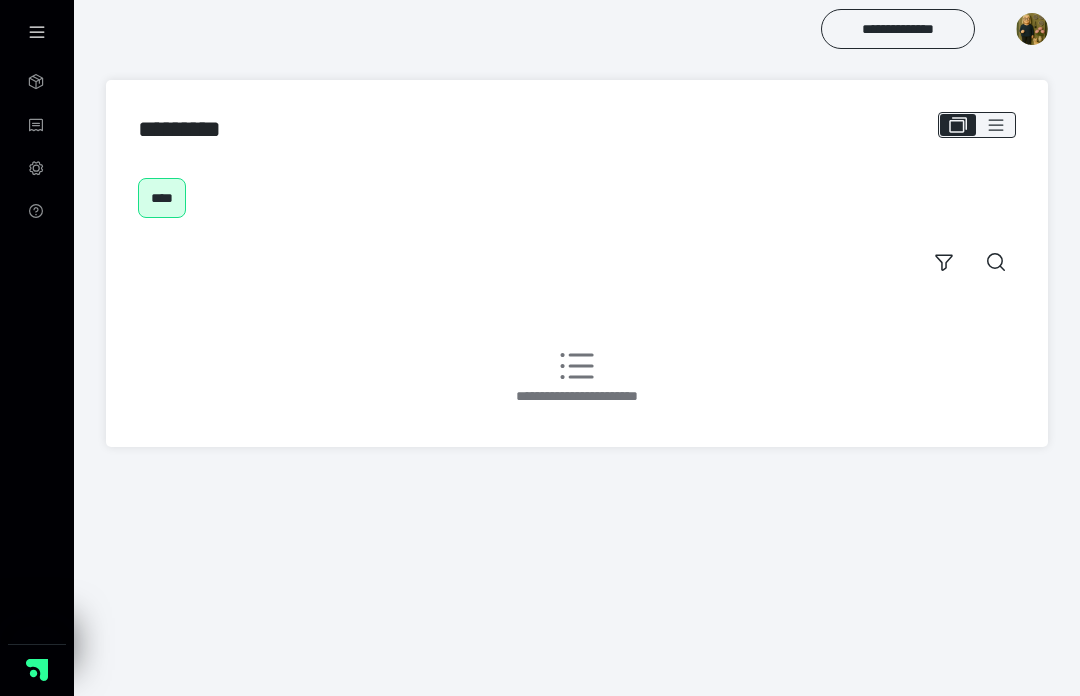 scroll, scrollTop: 0, scrollLeft: 0, axis: both 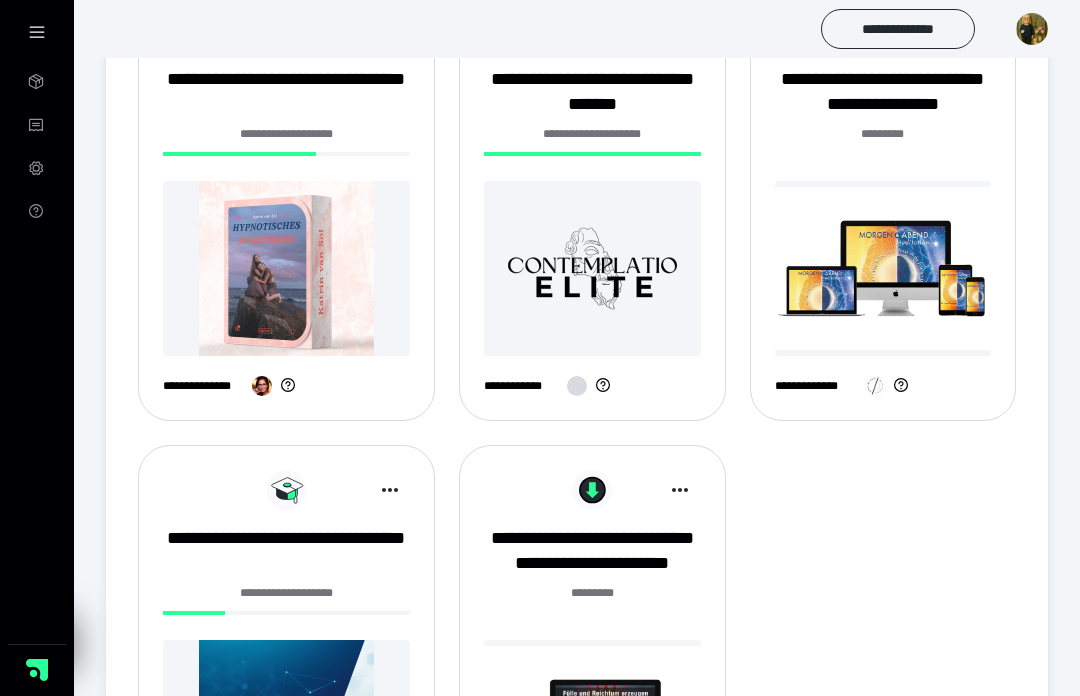 click at bounding box center (286, 268) 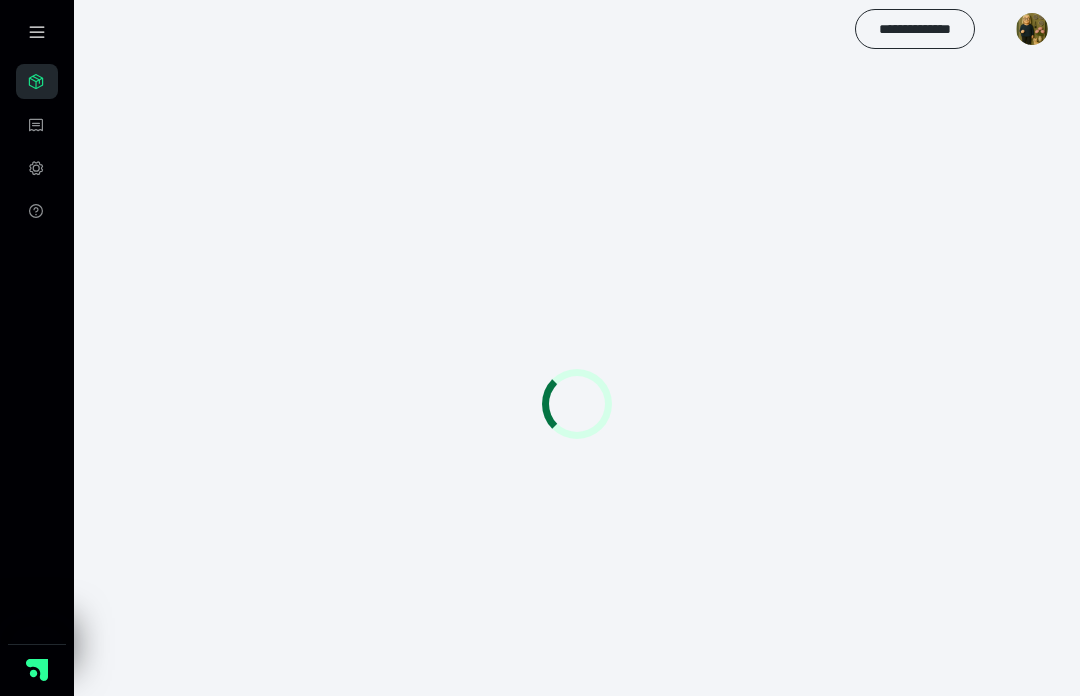 scroll, scrollTop: 0, scrollLeft: 0, axis: both 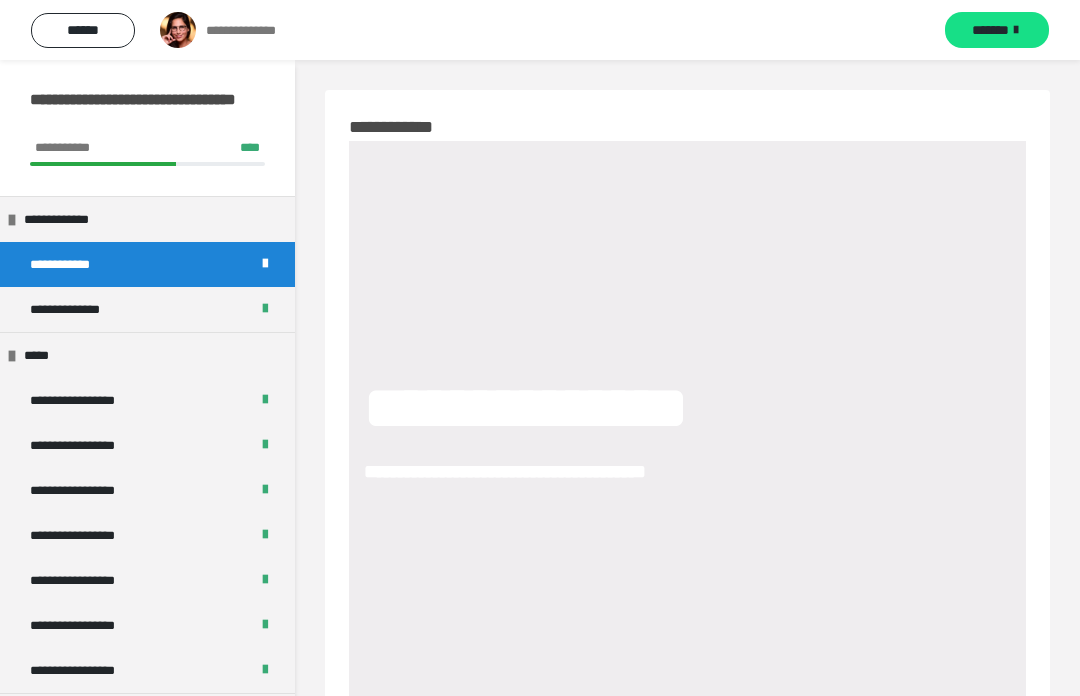click on "**********" at bounding box center [147, 264] 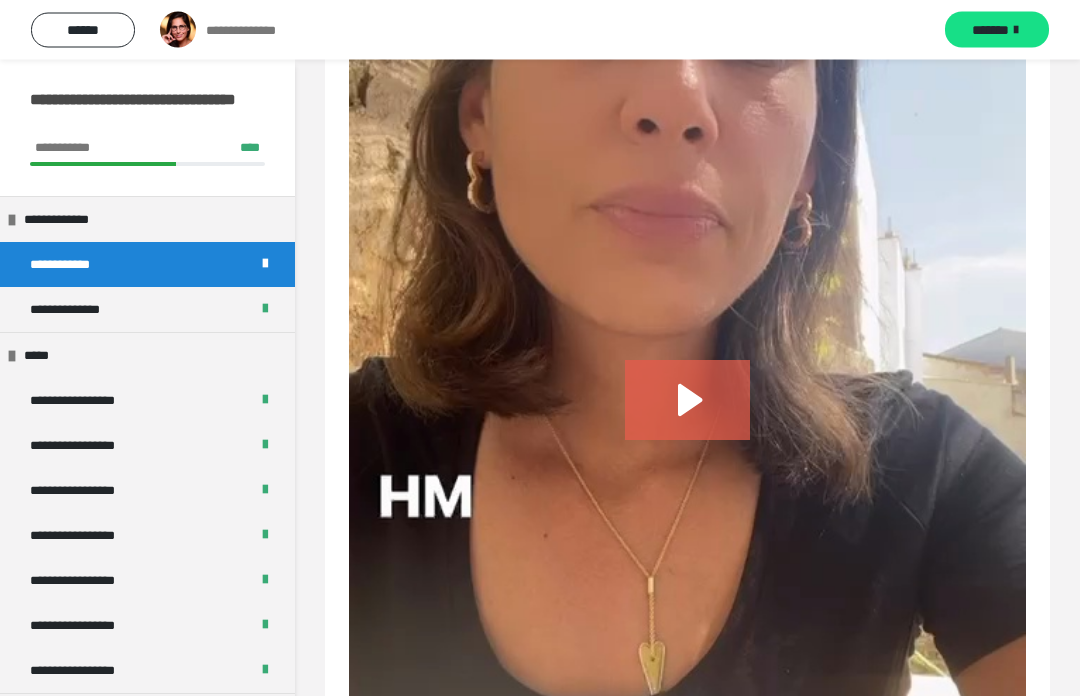 scroll, scrollTop: 1078, scrollLeft: 0, axis: vertical 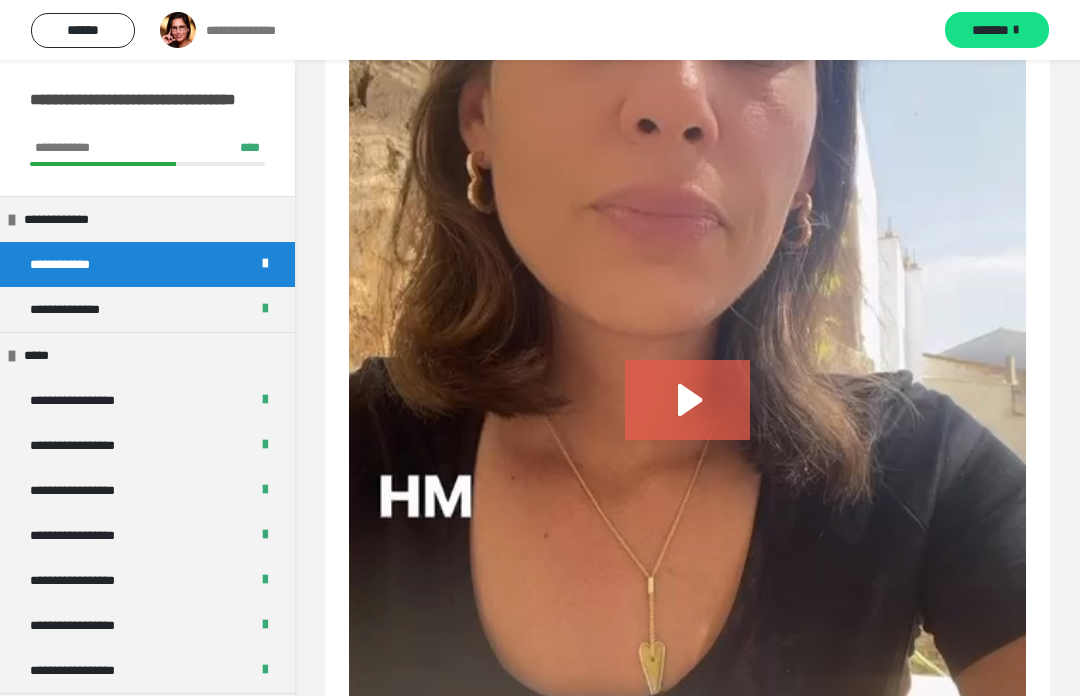 click 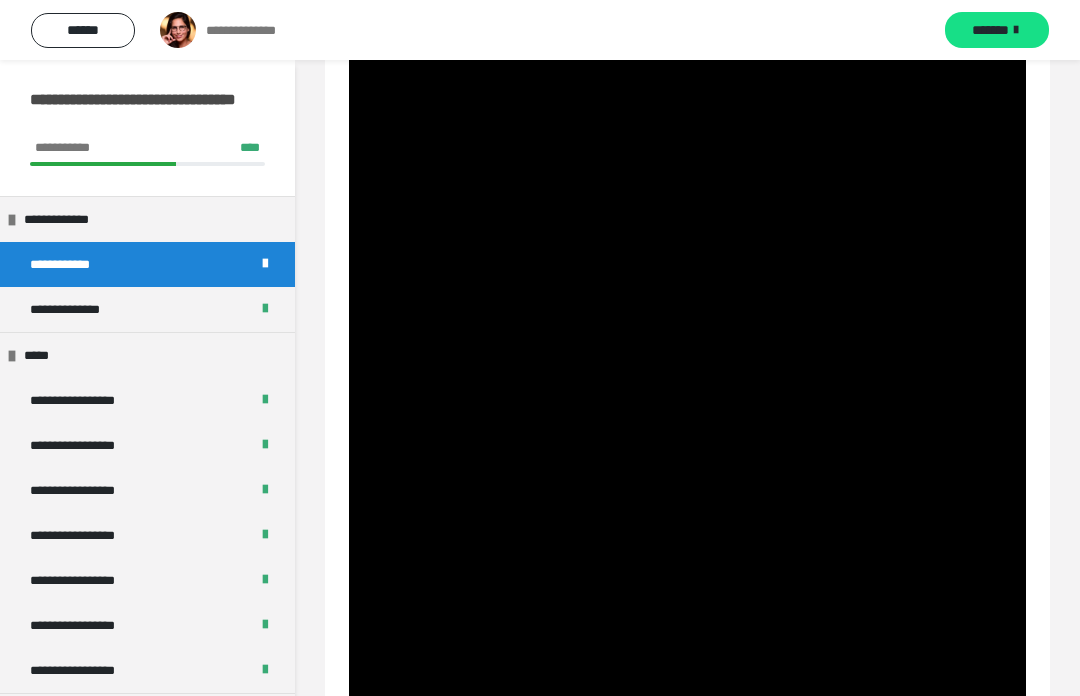 click on "**********" at bounding box center (73, 309) 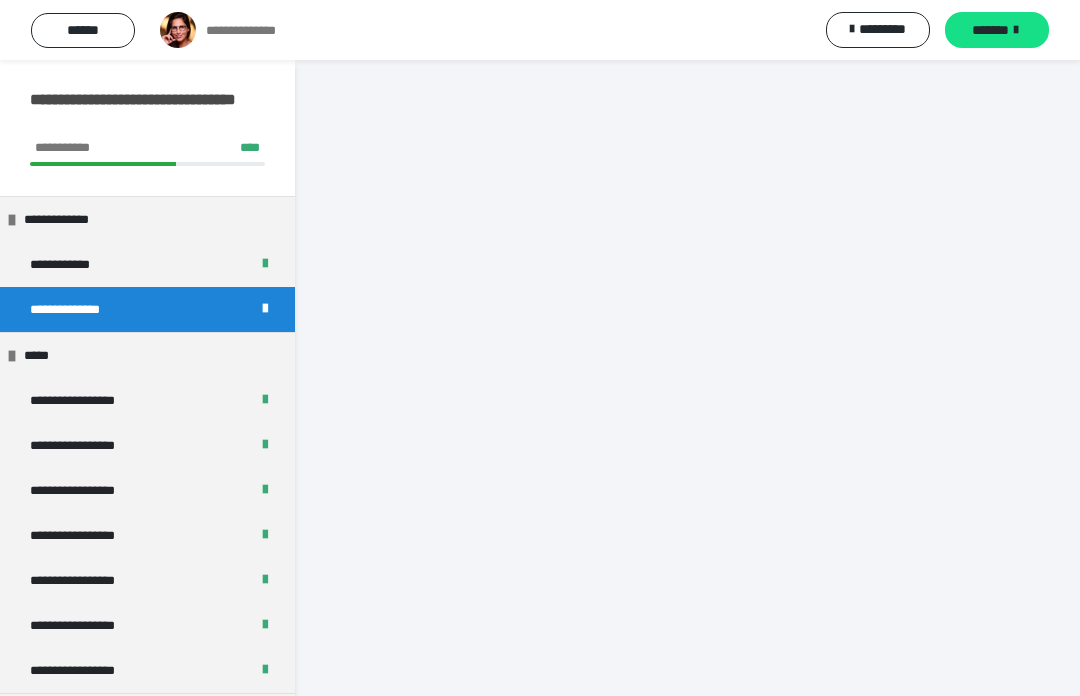 scroll, scrollTop: 60, scrollLeft: 0, axis: vertical 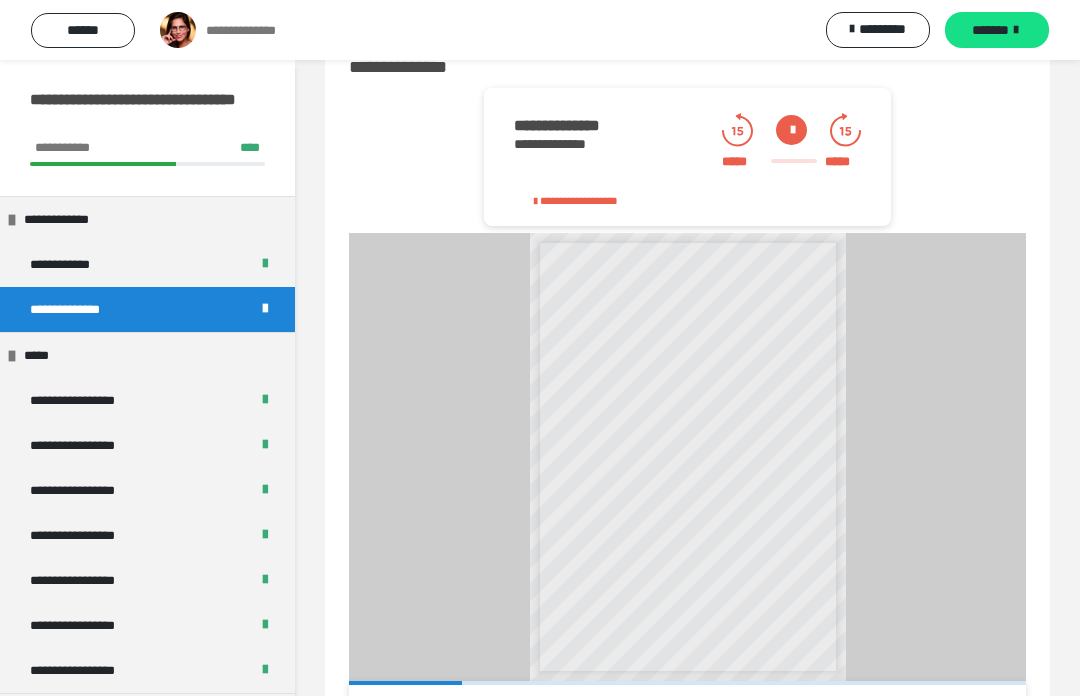 click at bounding box center (791, 130) 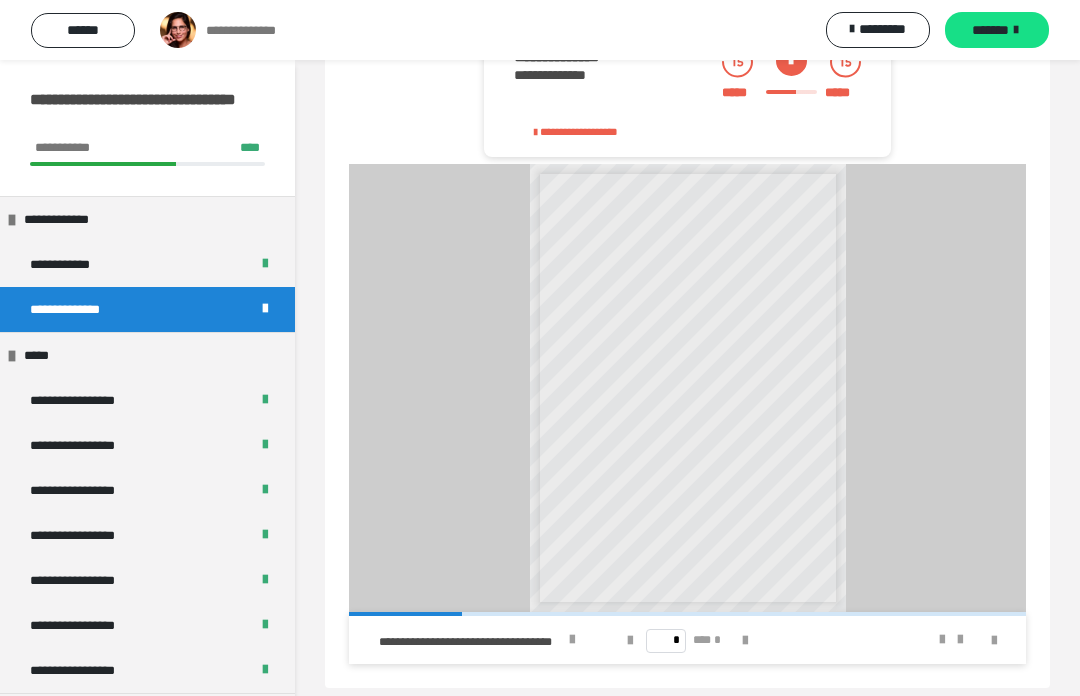 scroll, scrollTop: 130, scrollLeft: 0, axis: vertical 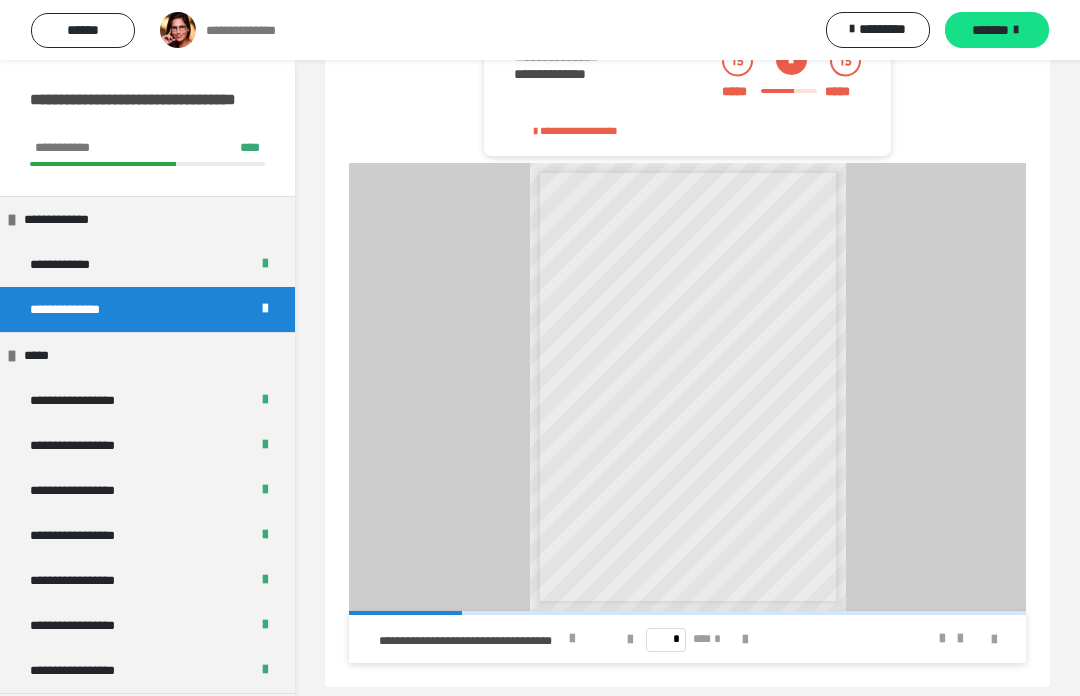 click on "**********" at bounding box center (79, 400) 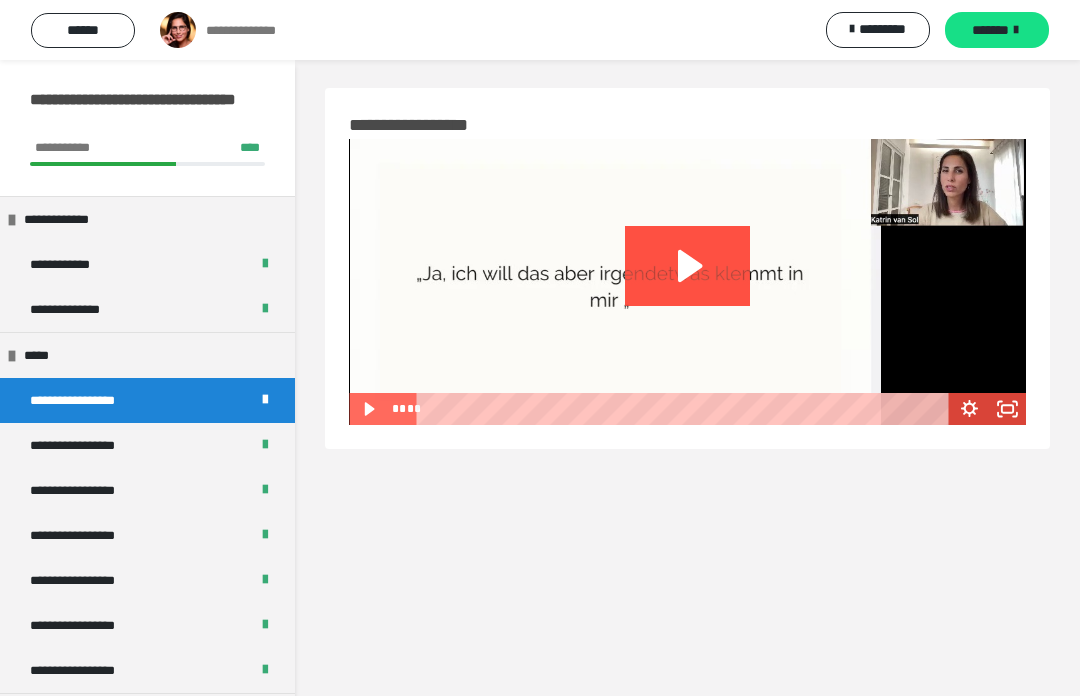 scroll, scrollTop: 1, scrollLeft: 0, axis: vertical 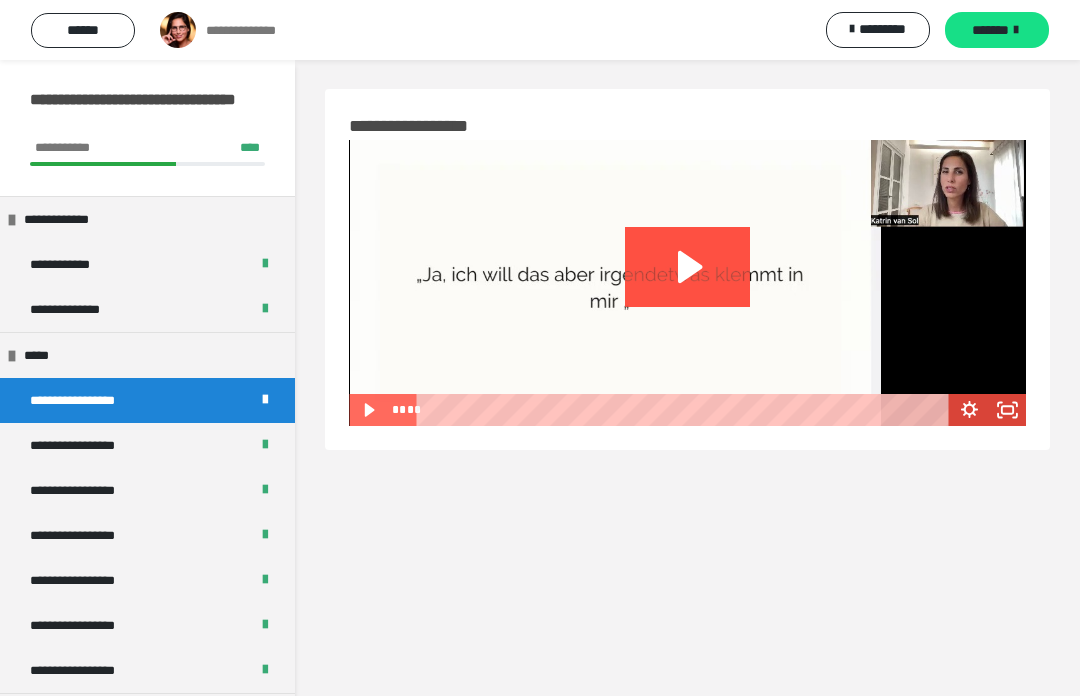 click 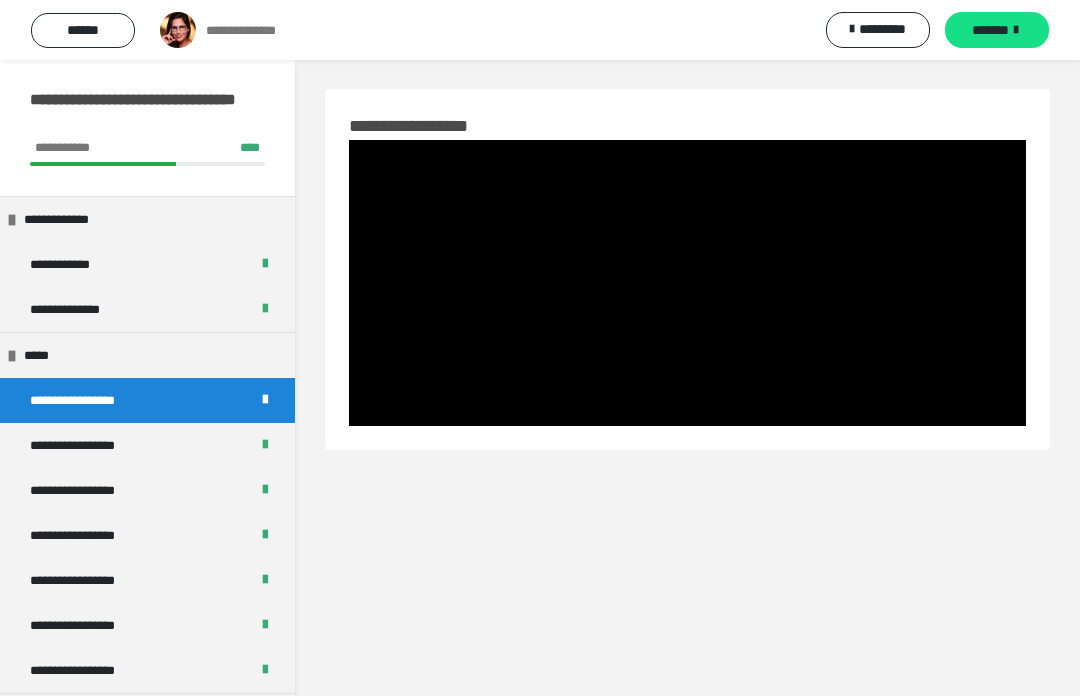 scroll, scrollTop: 0, scrollLeft: 0, axis: both 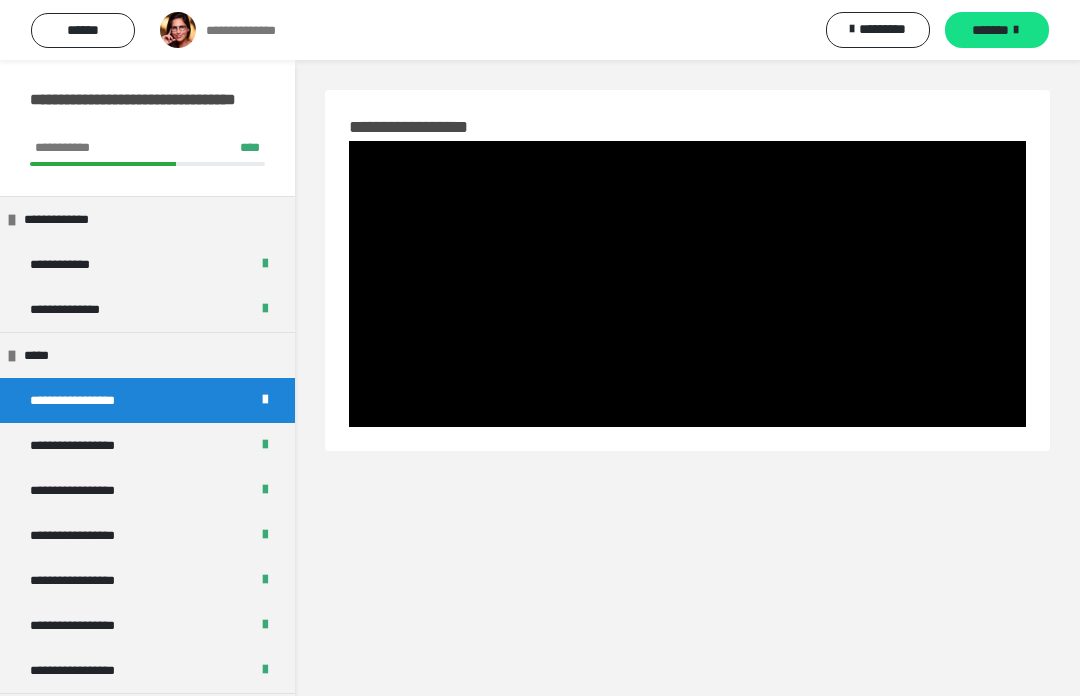 click at bounding box center [687, 284] 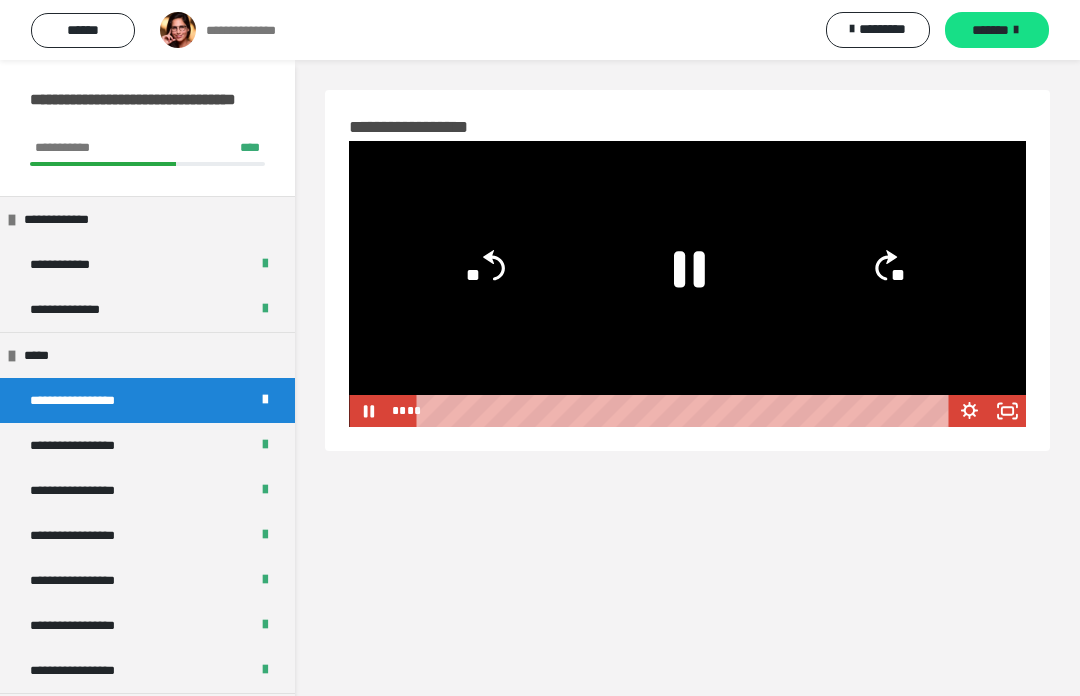 click 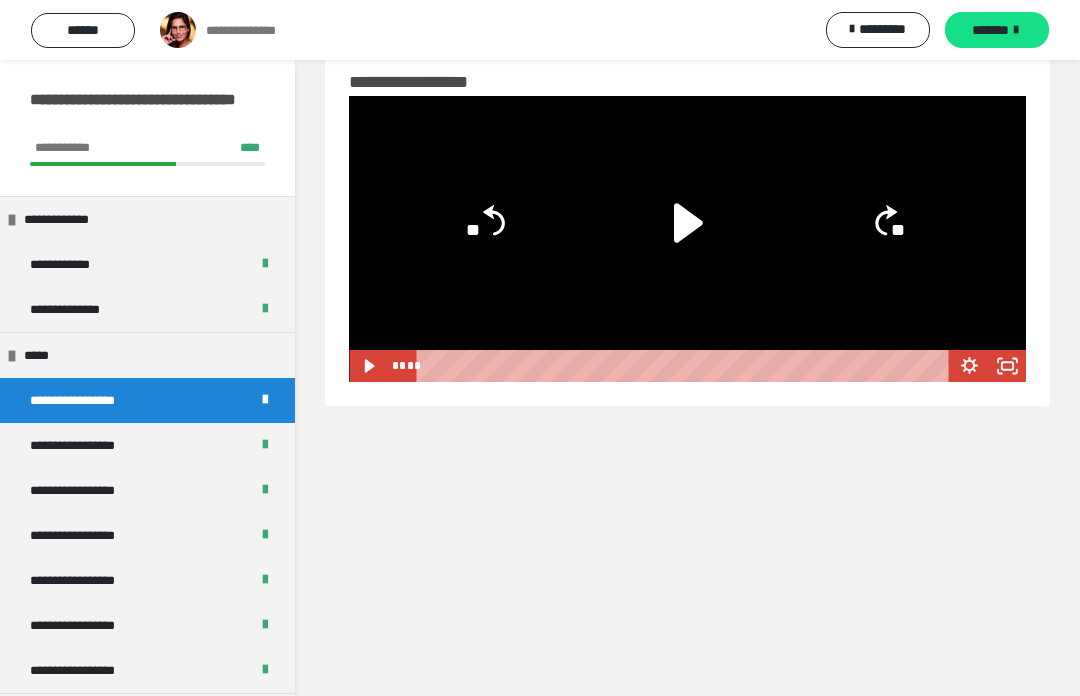 scroll, scrollTop: 60, scrollLeft: 0, axis: vertical 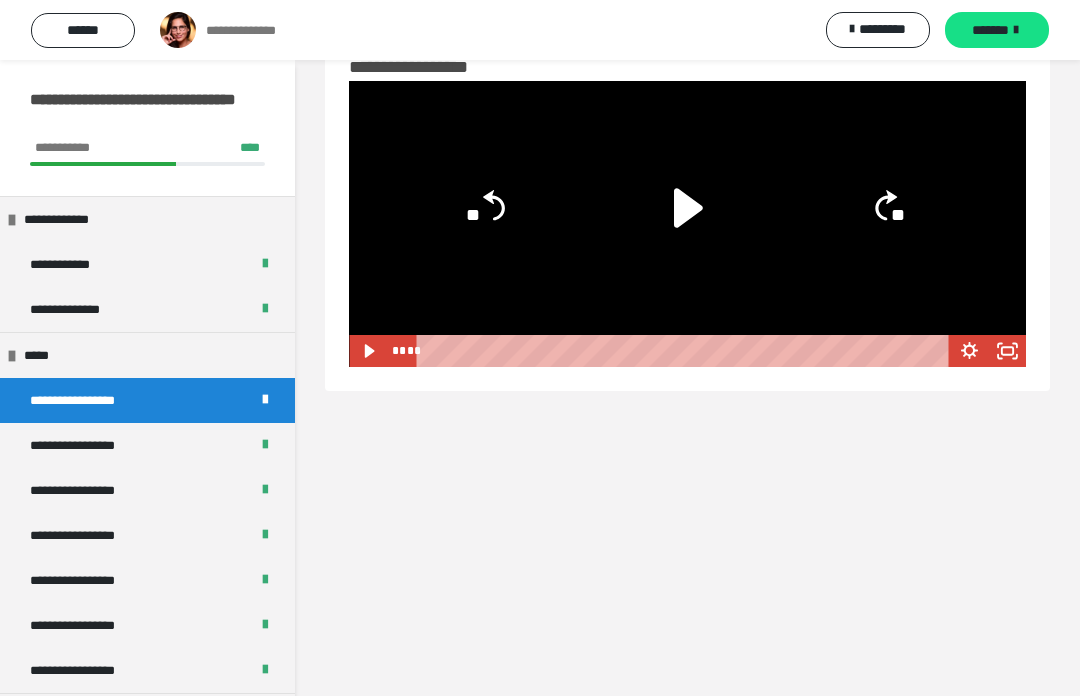 click 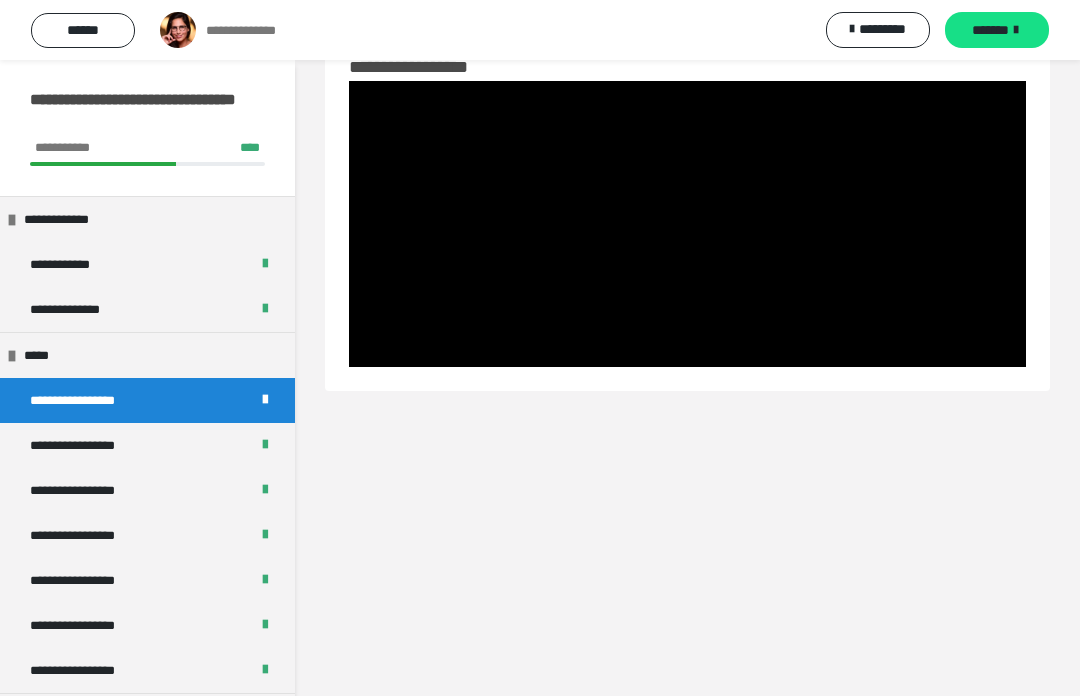 click at bounding box center (687, 224) 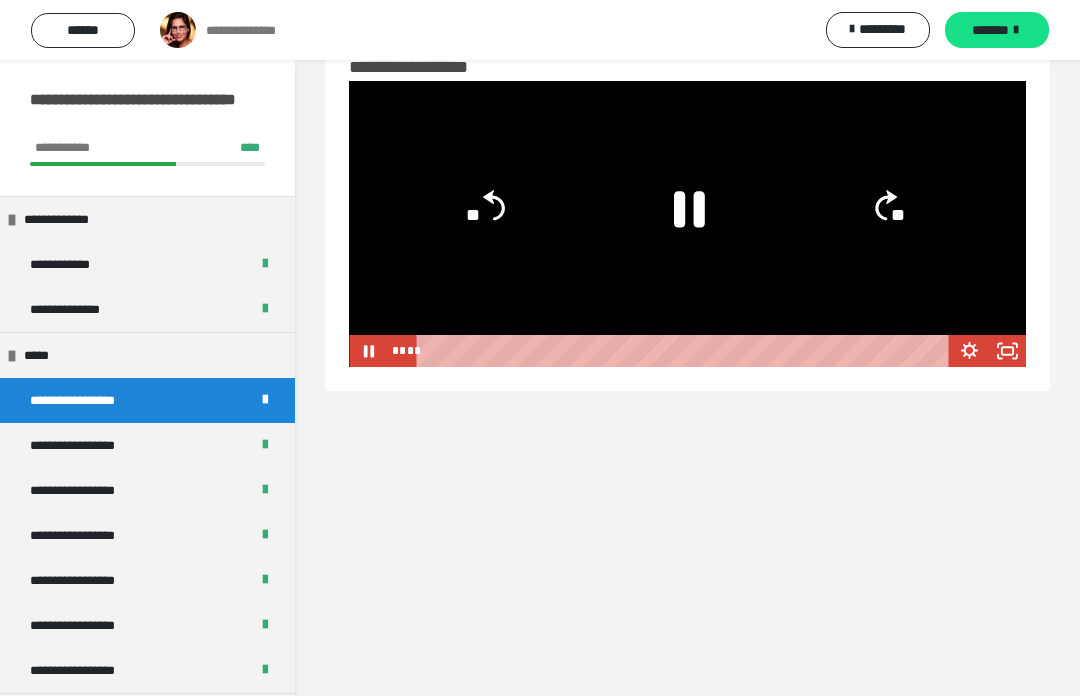 click 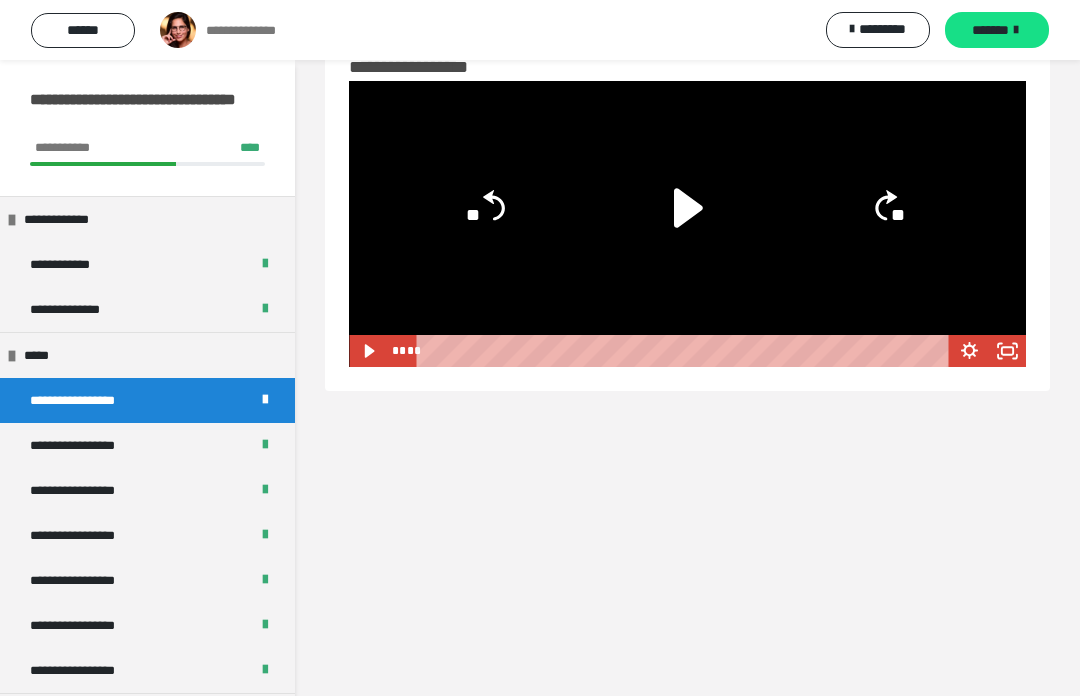 click 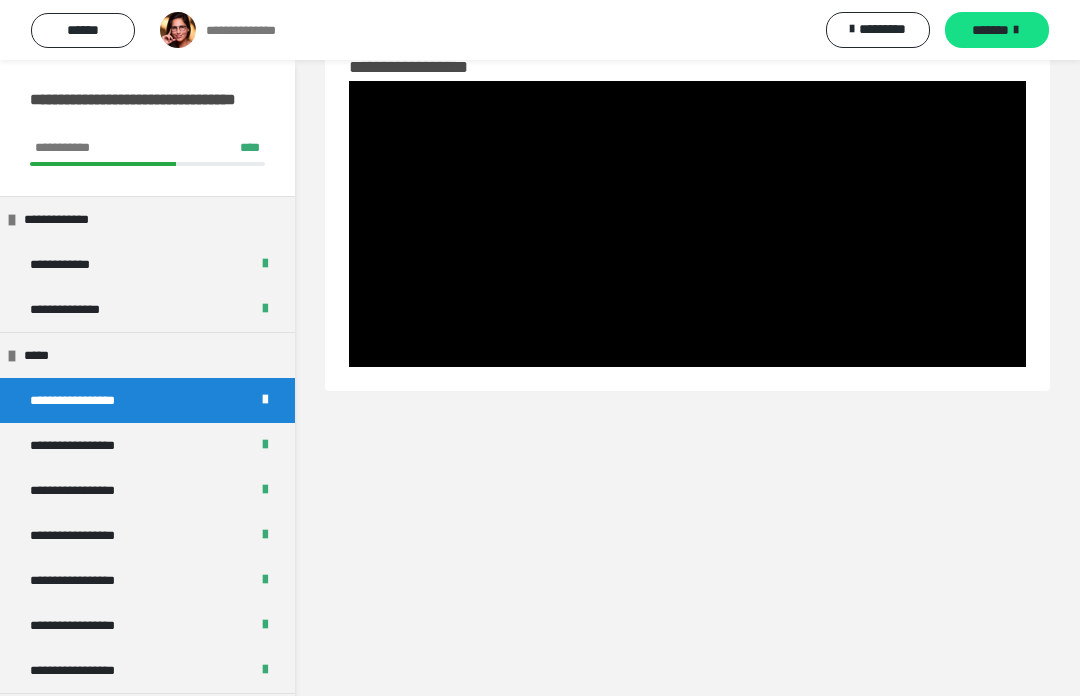 click on "**********" at bounding box center (81, 445) 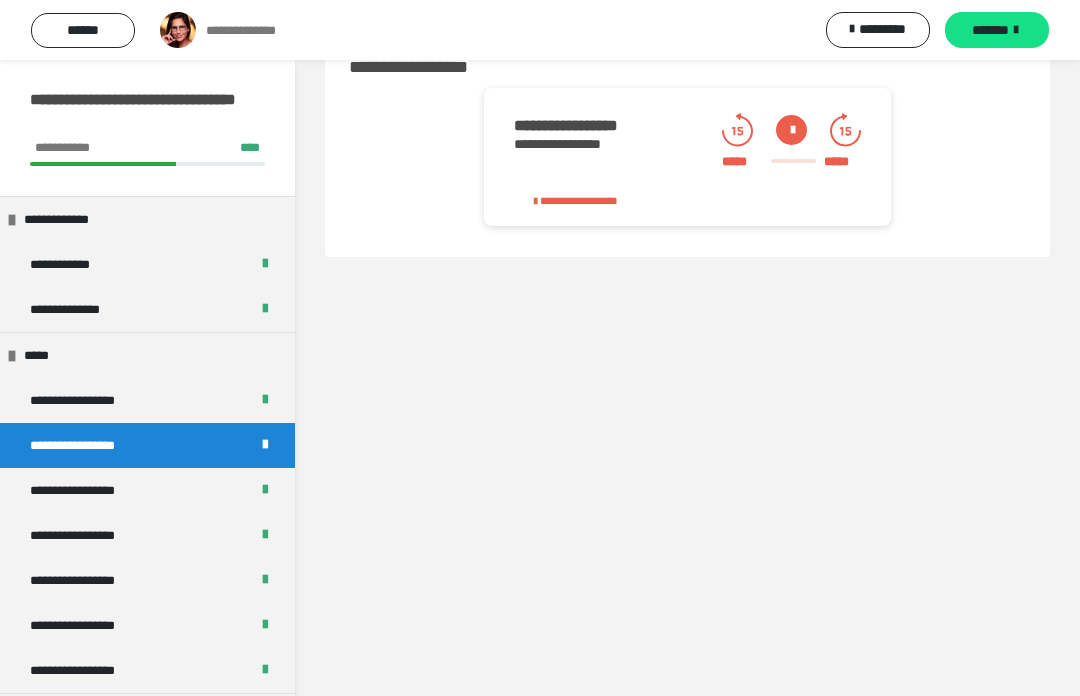 click at bounding box center [791, 130] 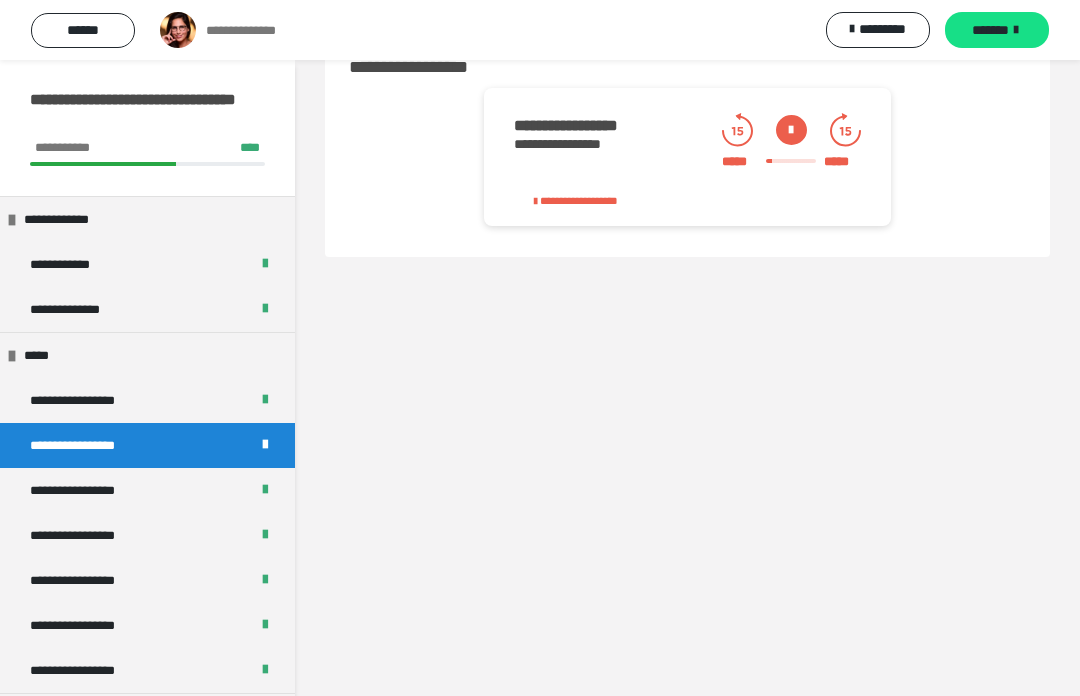 click 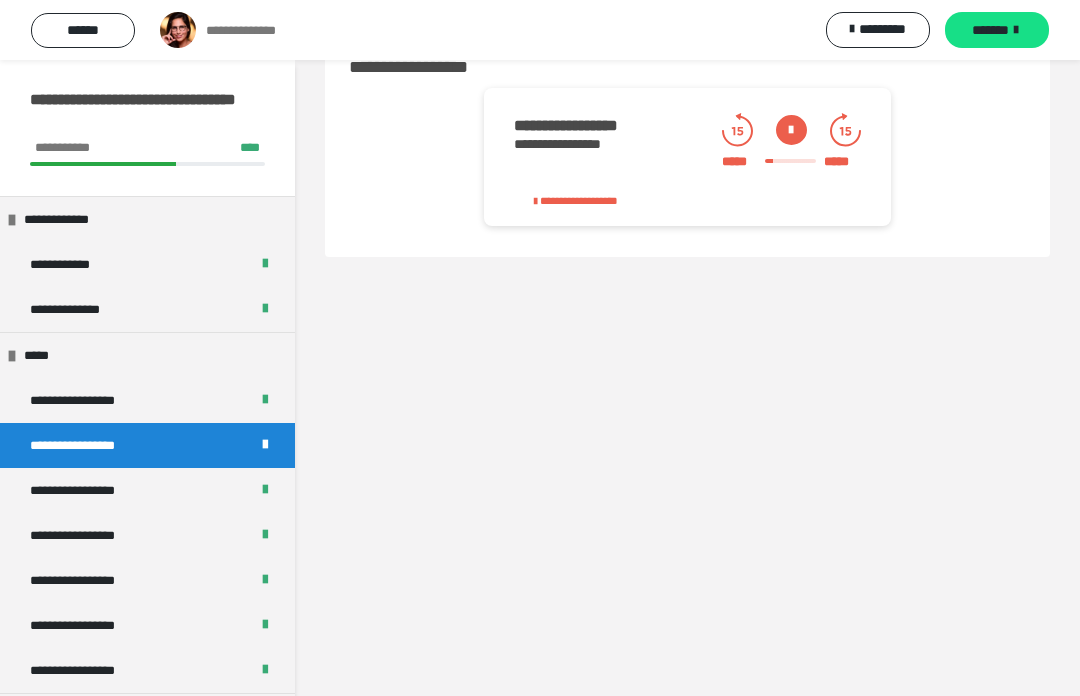 click 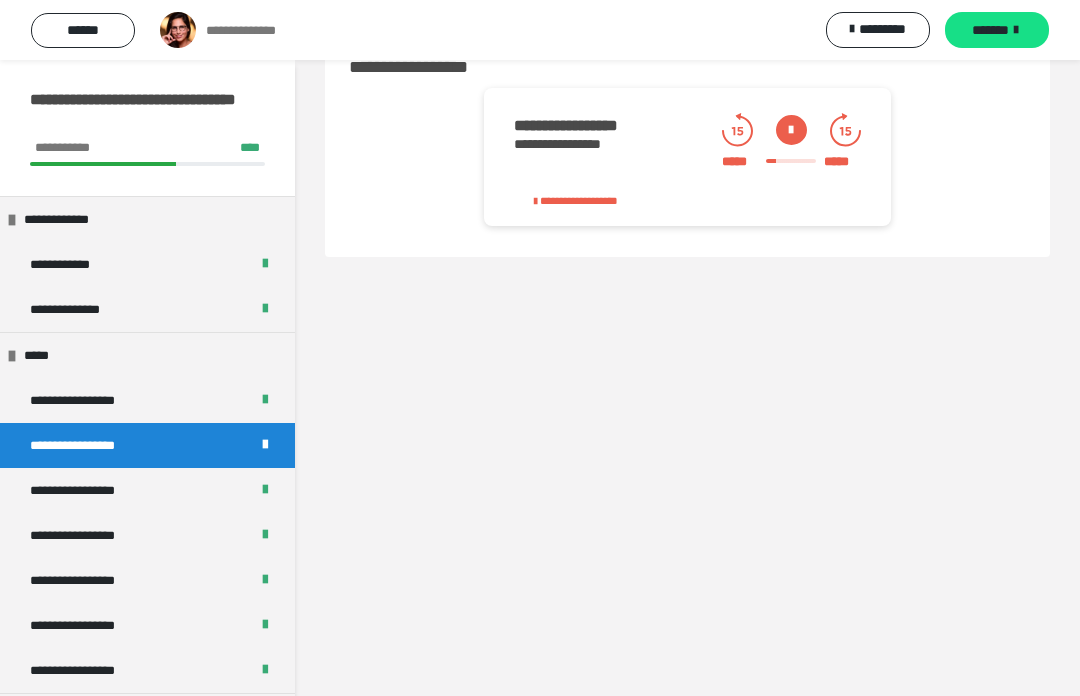 click 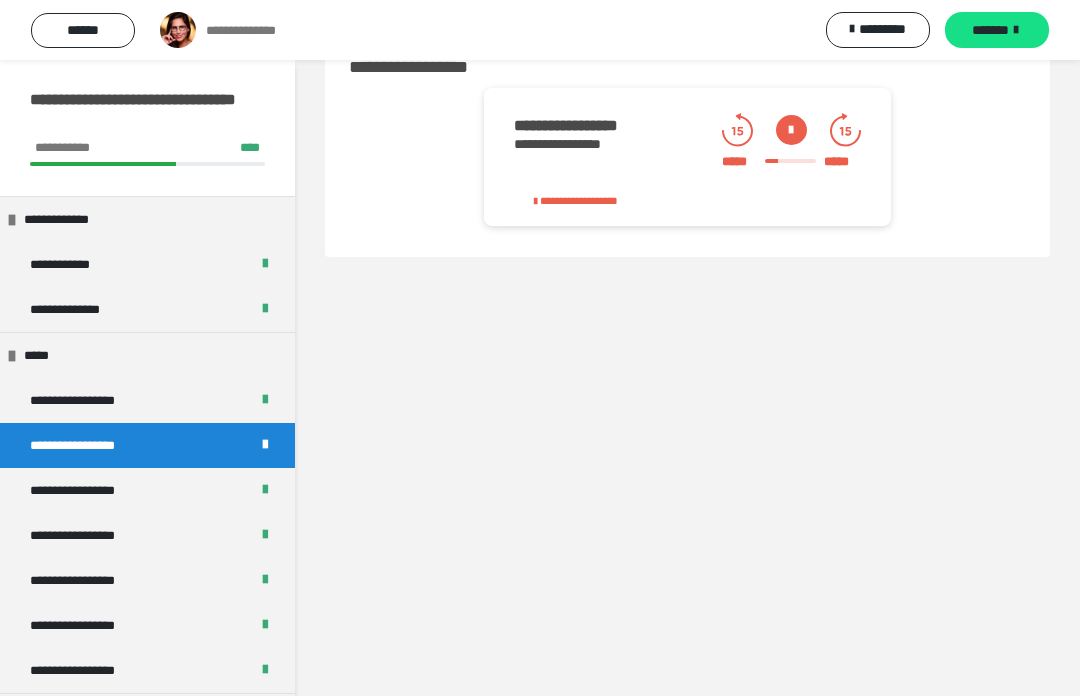 click at bounding box center (791, 130) 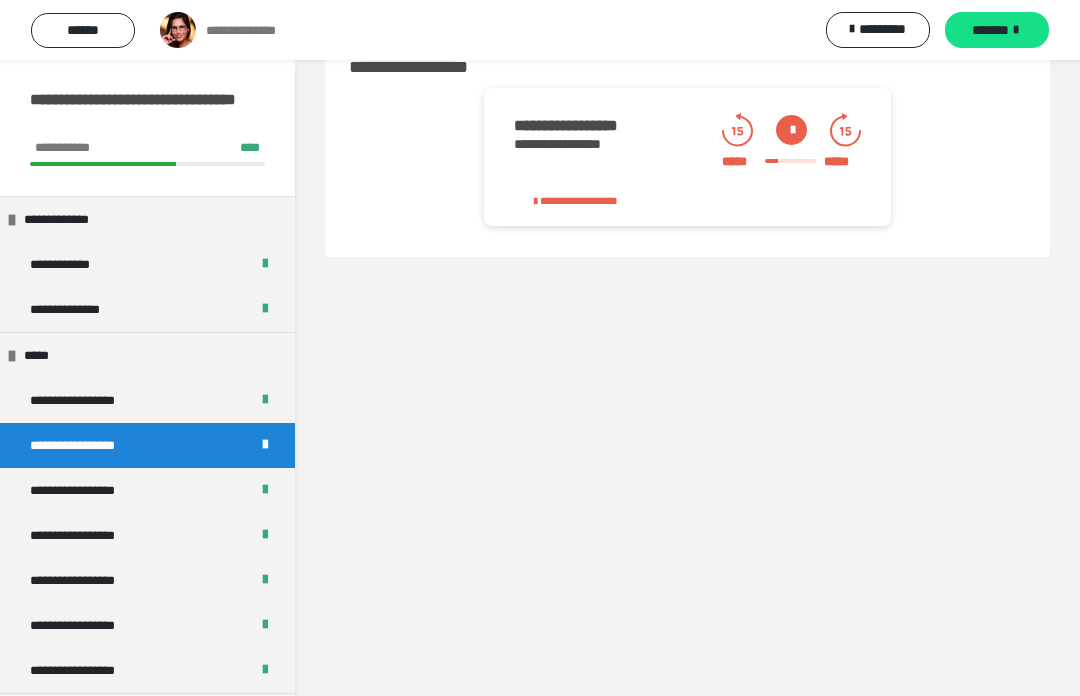 click on "***** *****" at bounding box center [791, 142] 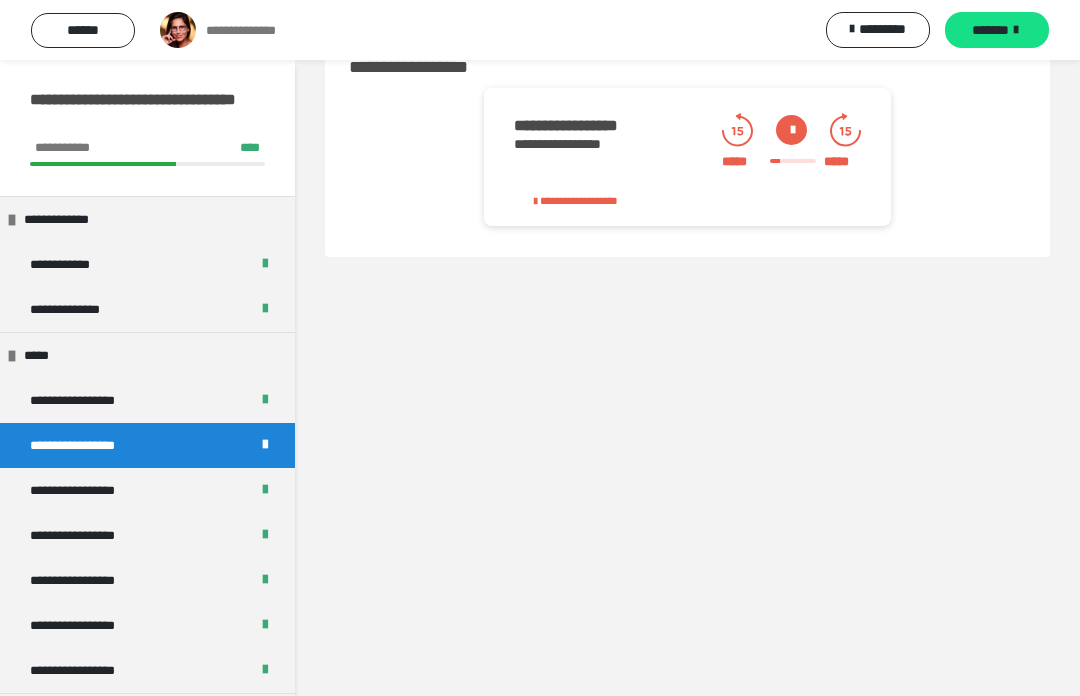 click 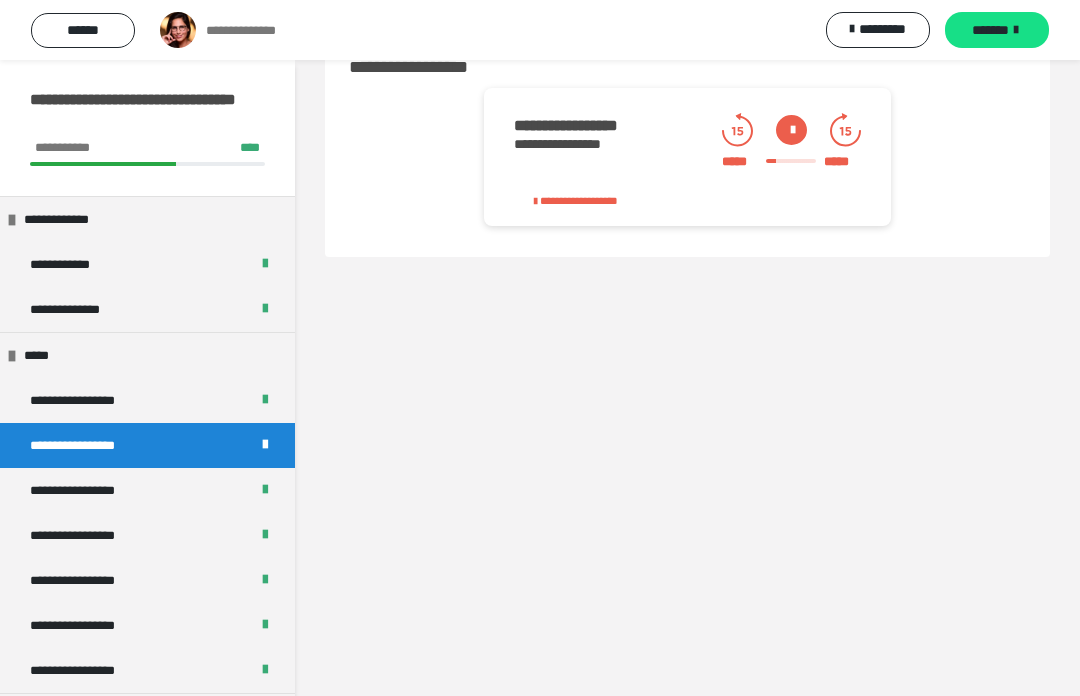 click 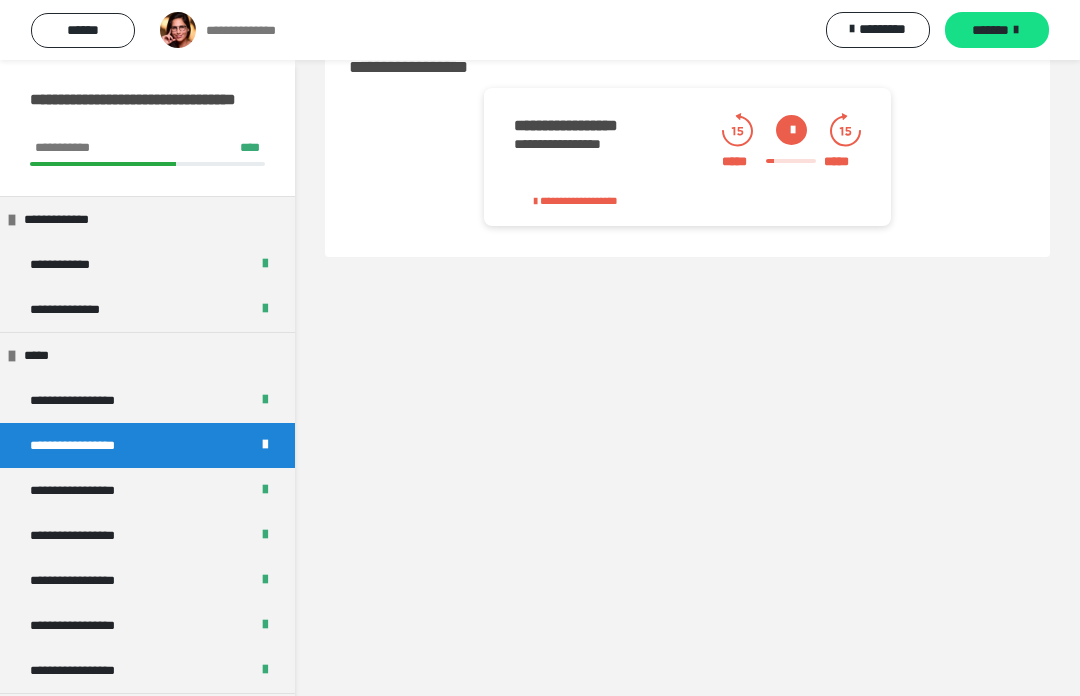 click 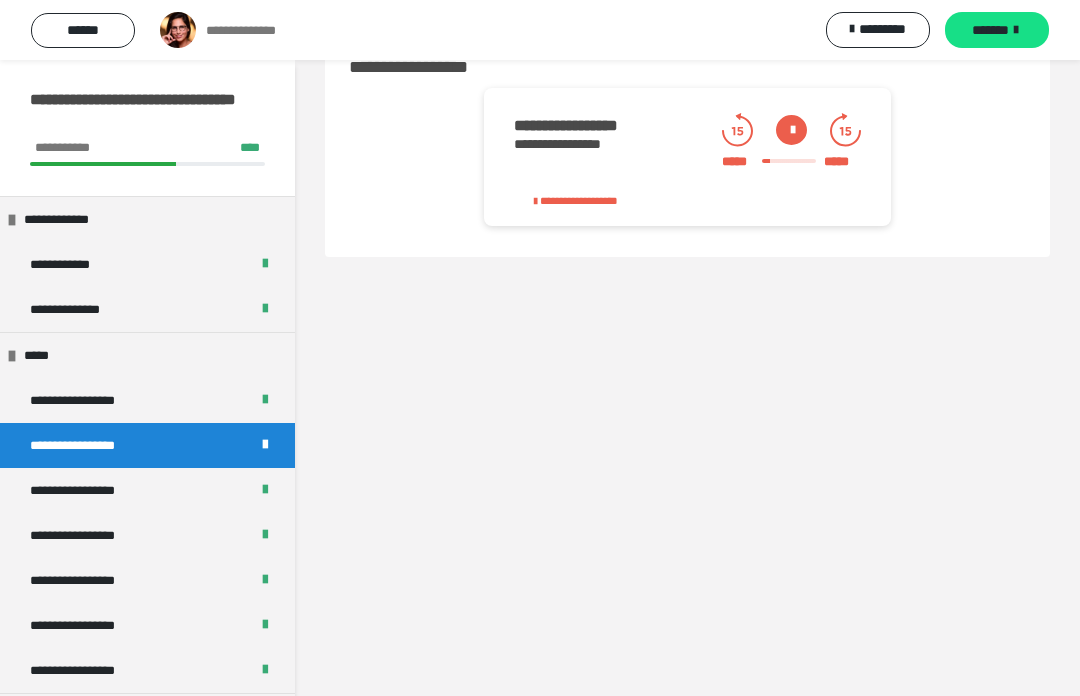 click 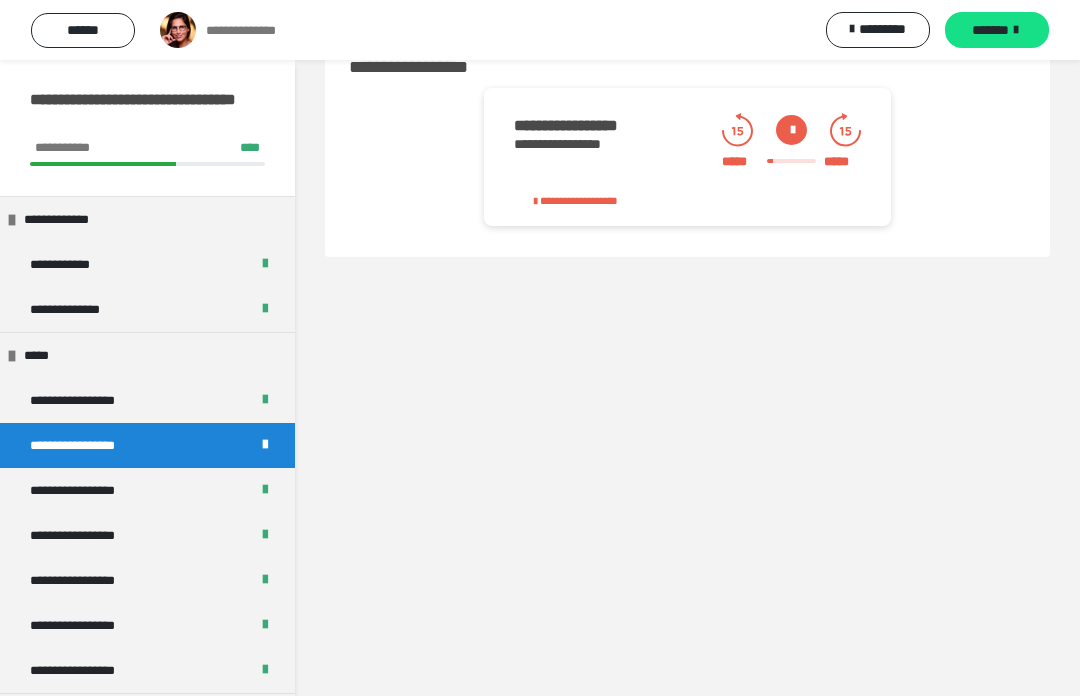 click 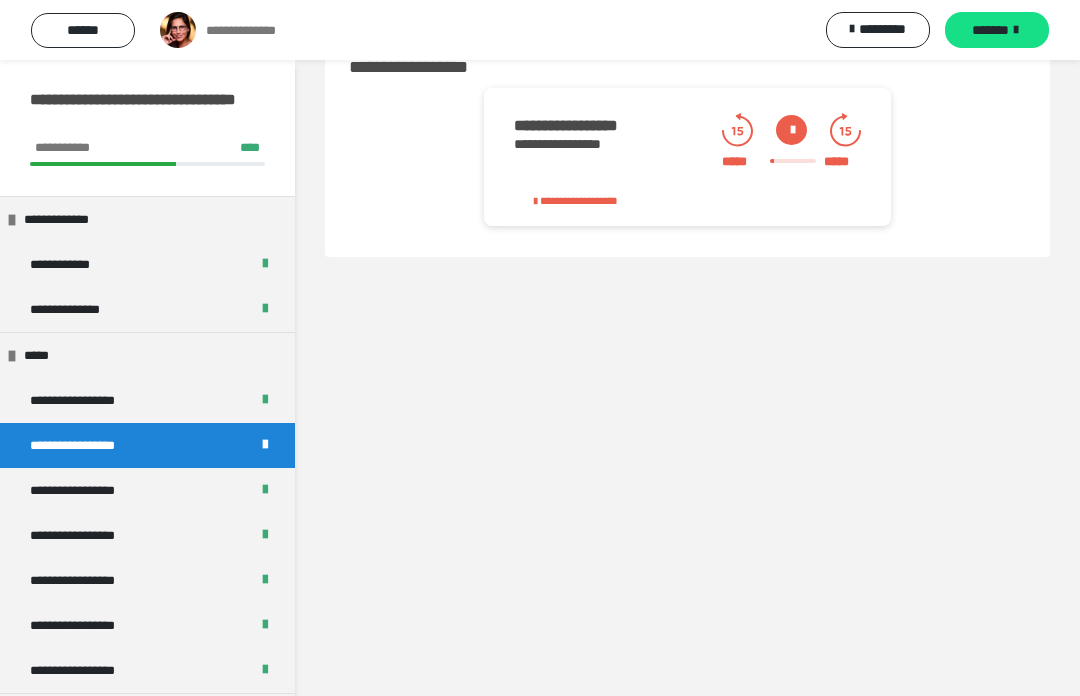 click 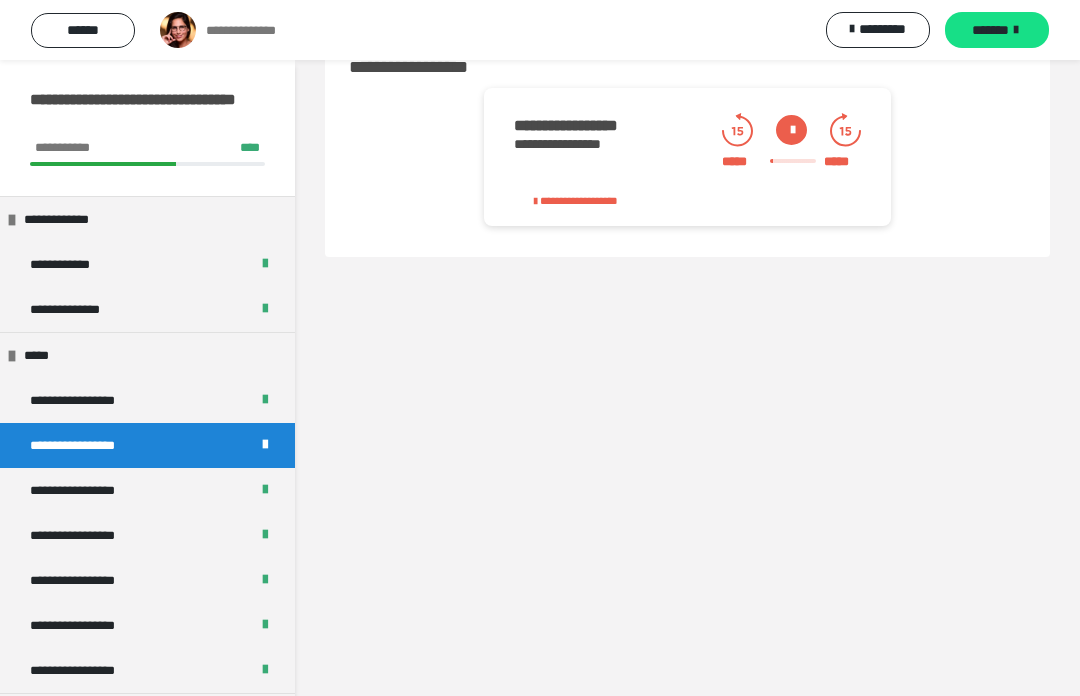 click 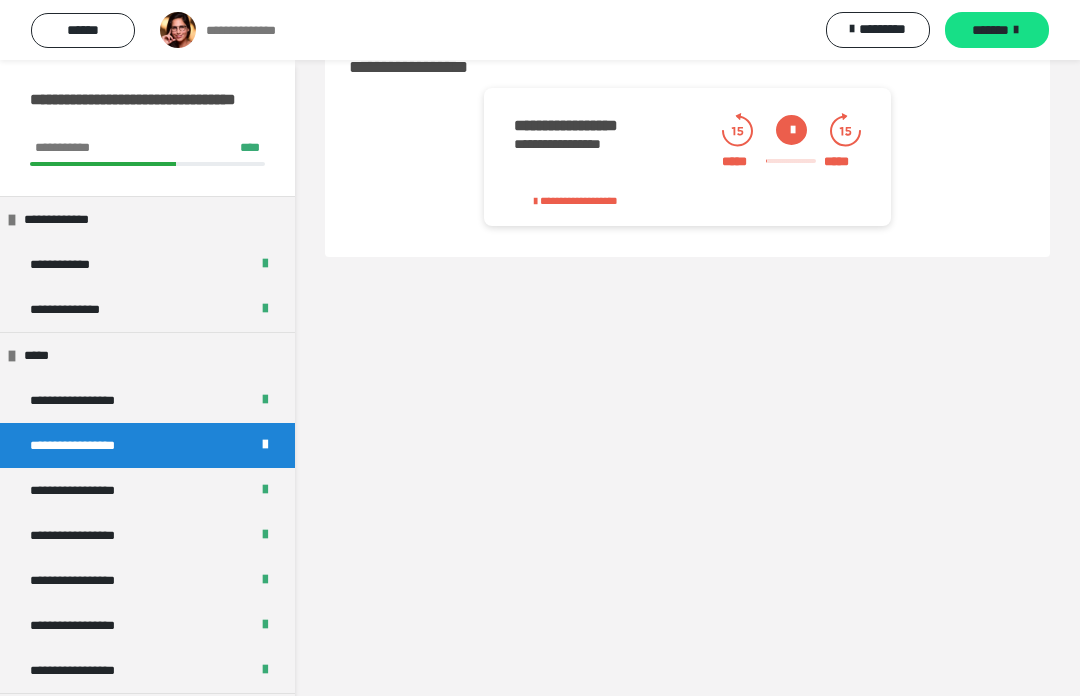 click 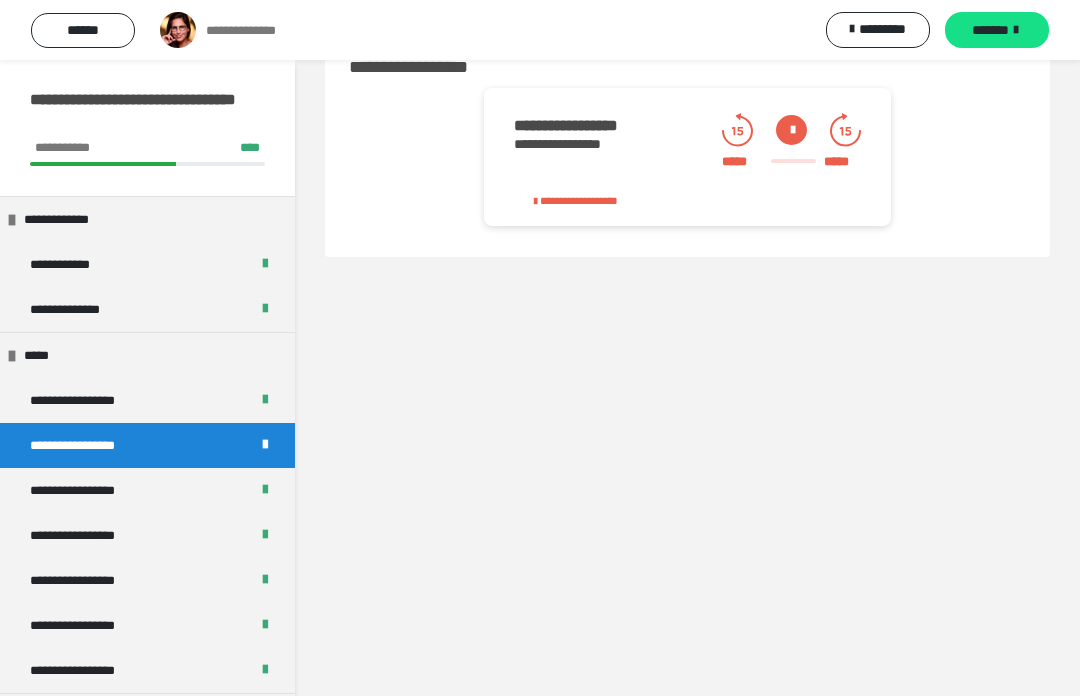 click at bounding box center [791, 130] 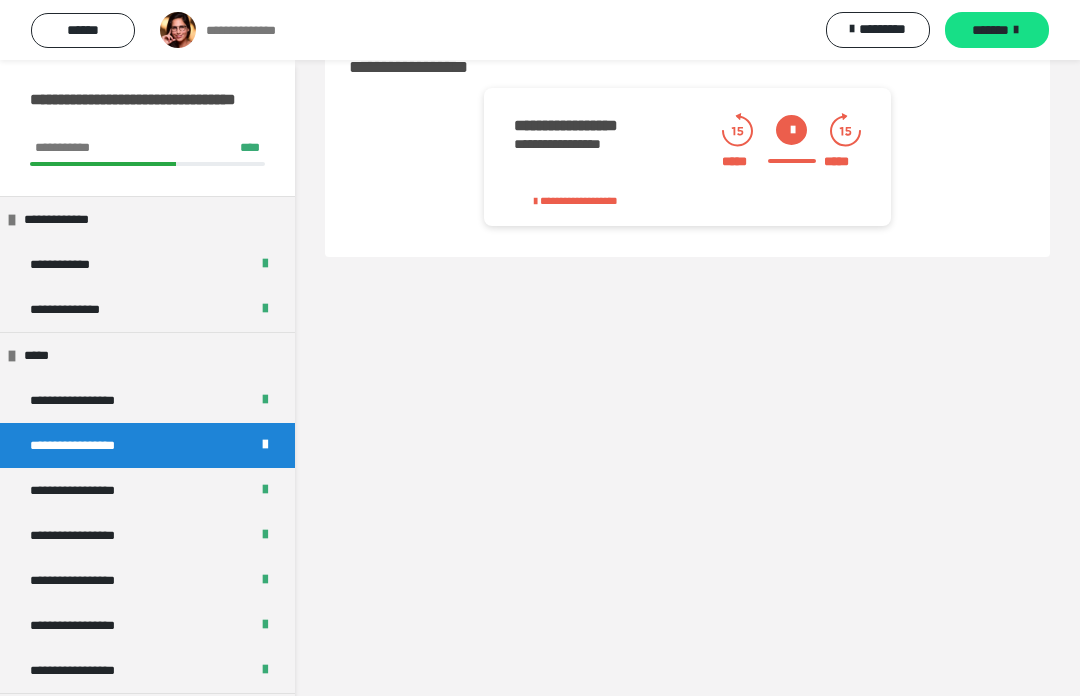 click on "**********" at bounding box center (81, 490) 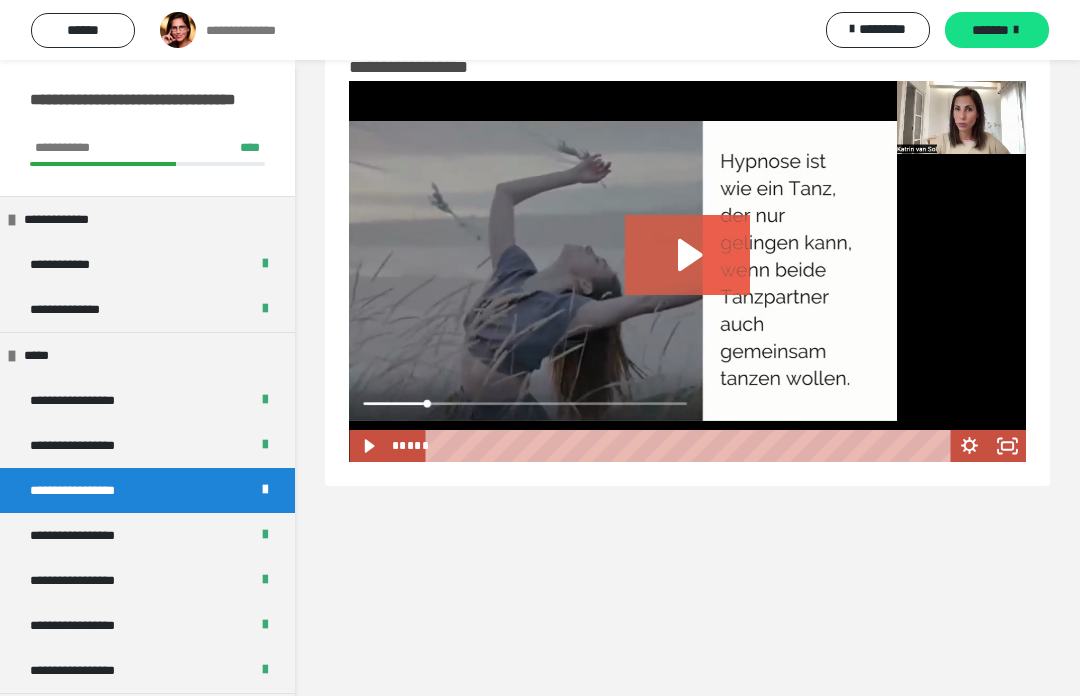 click at bounding box center [687, 271] 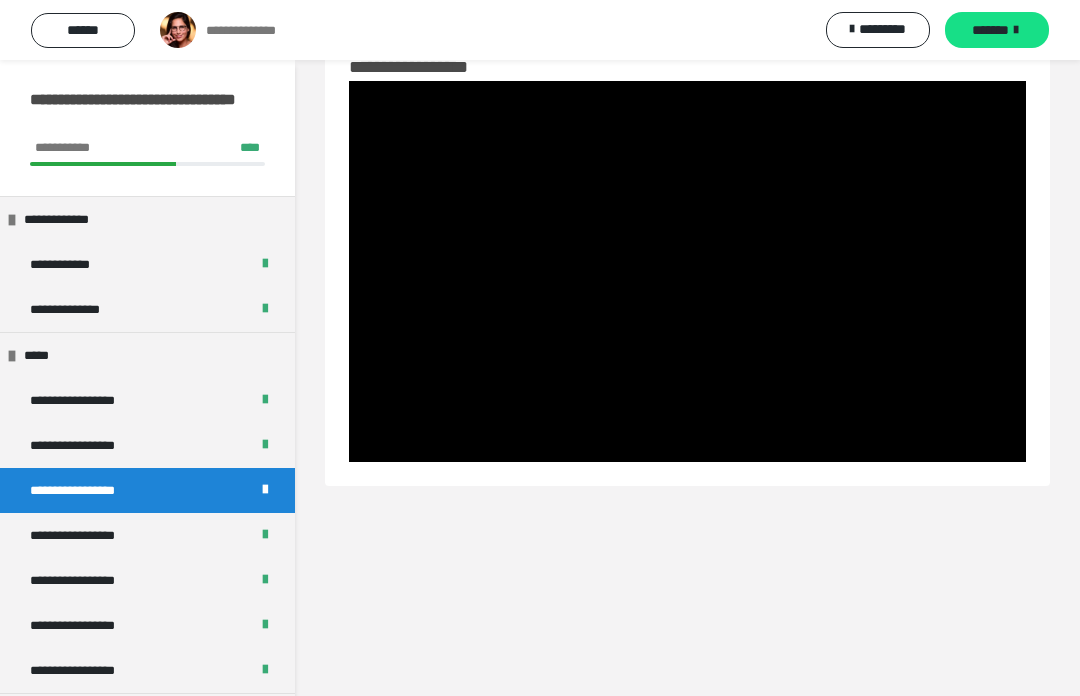 click at bounding box center (687, 271) 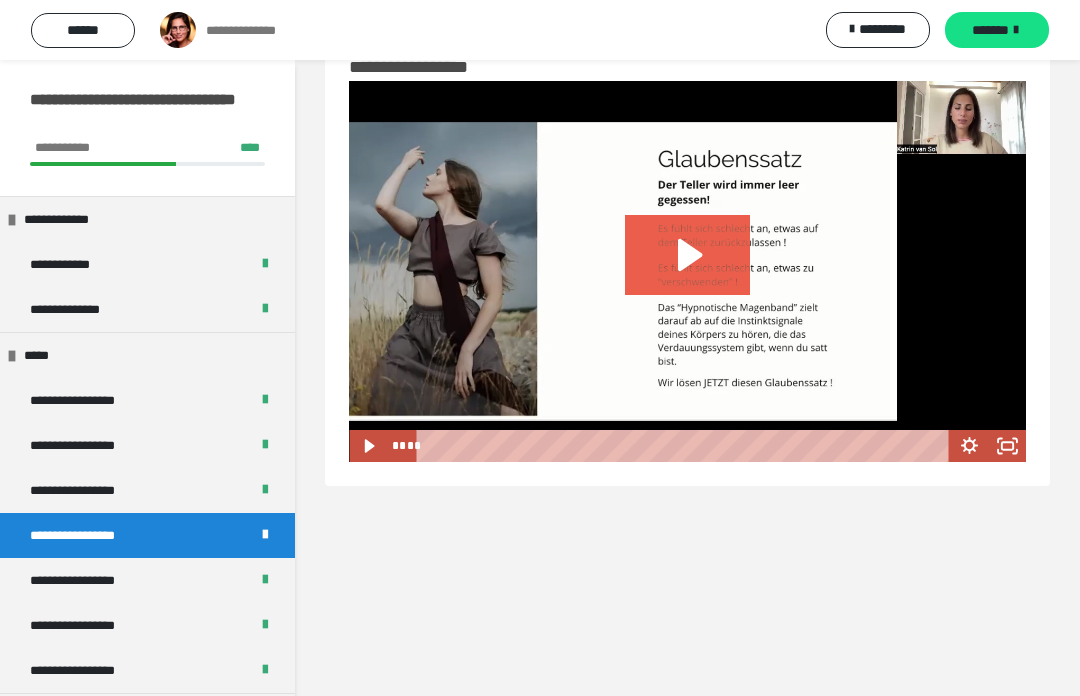 click on "**********" at bounding box center [81, 580] 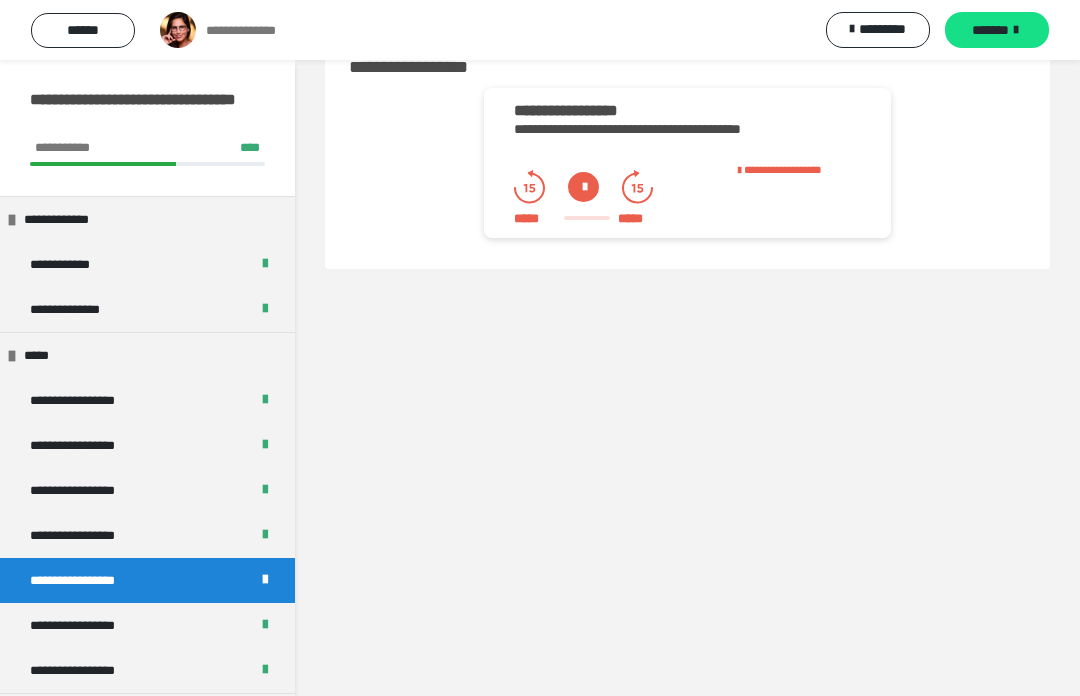 click on "**********" at bounding box center [81, 625] 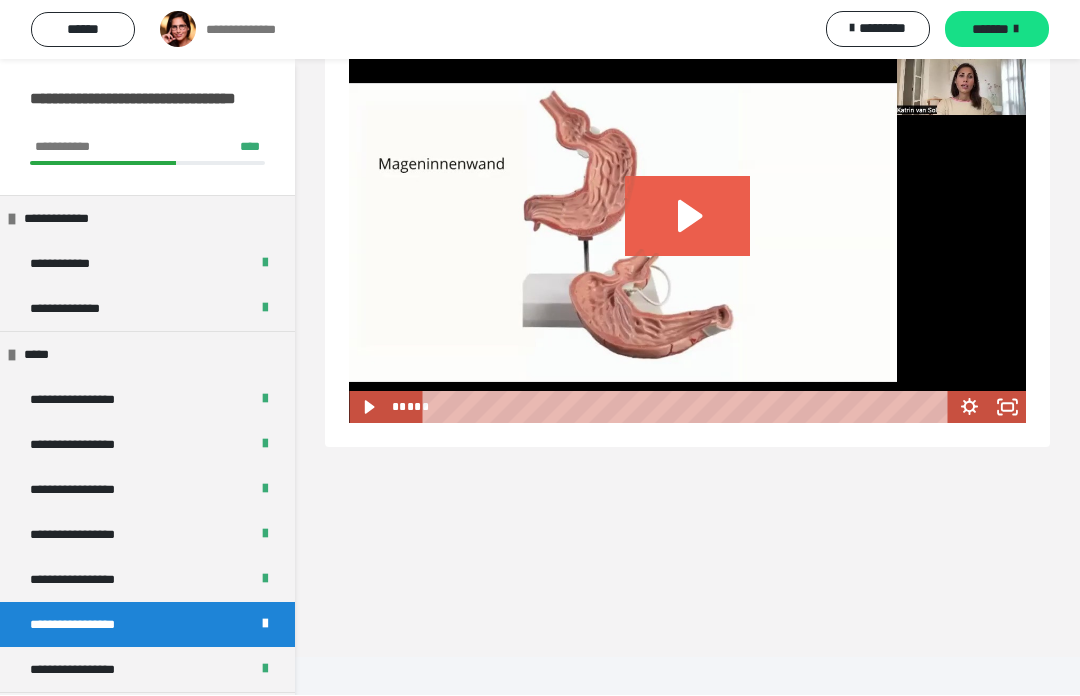 scroll, scrollTop: 129, scrollLeft: 0, axis: vertical 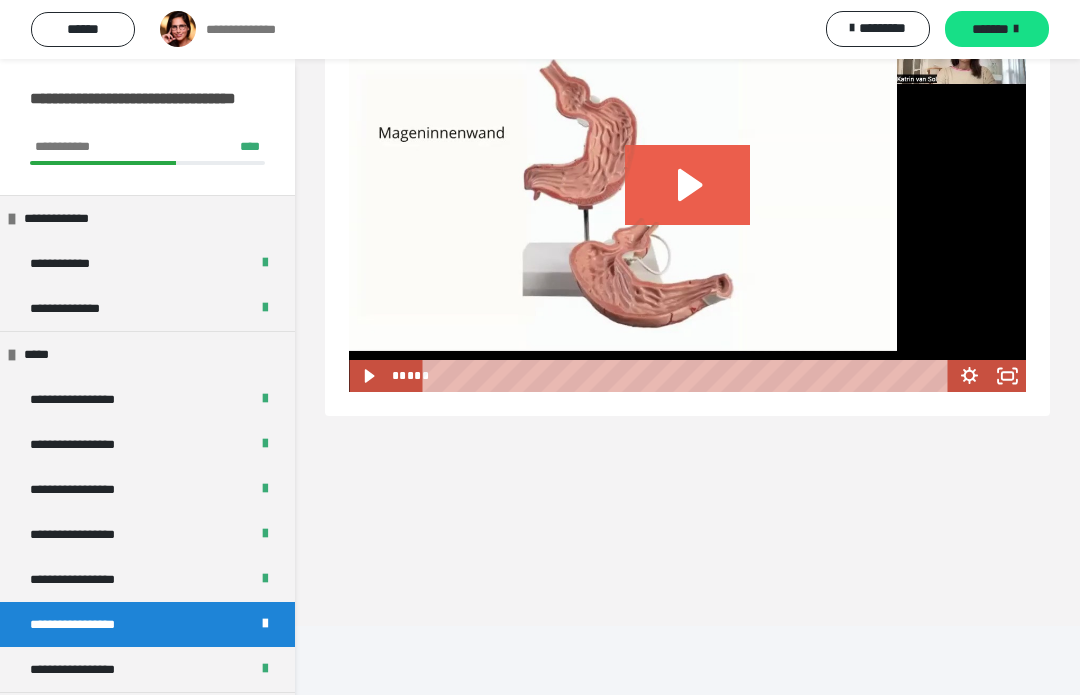 click on "**********" at bounding box center (81, 670) 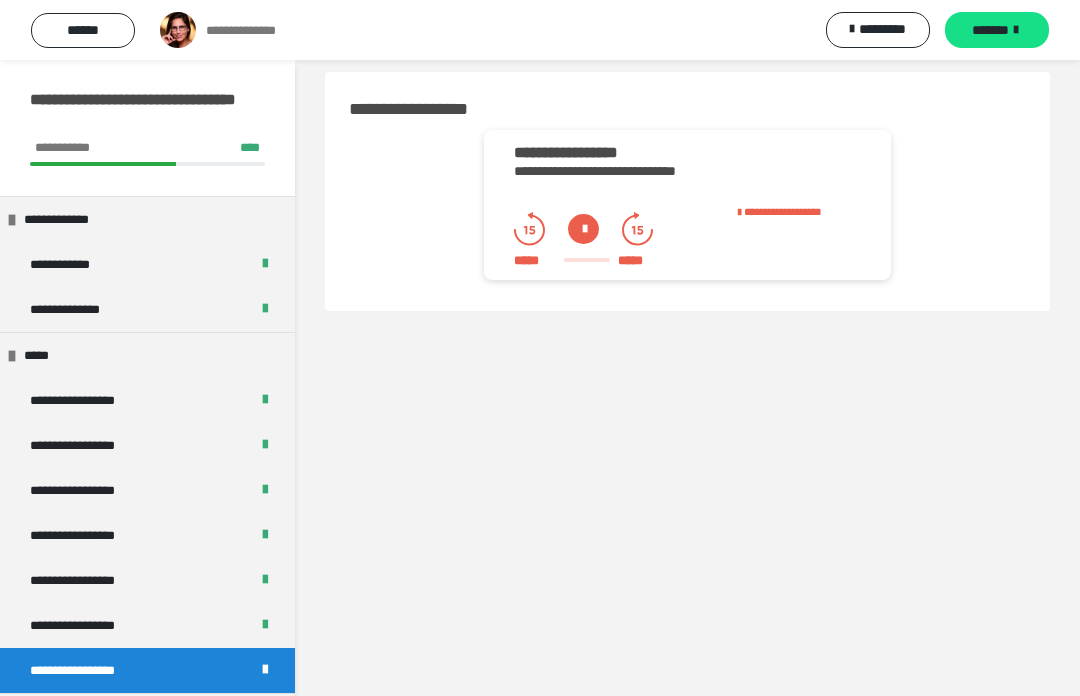 scroll, scrollTop: 60, scrollLeft: 0, axis: vertical 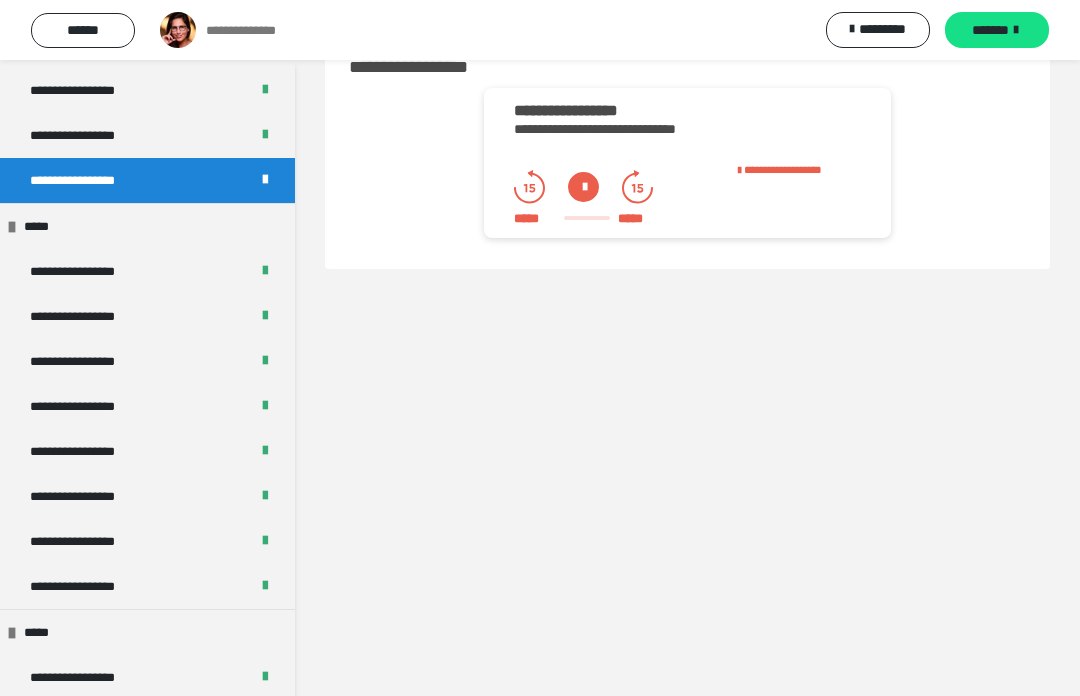 click on "**********" at bounding box center [81, 271] 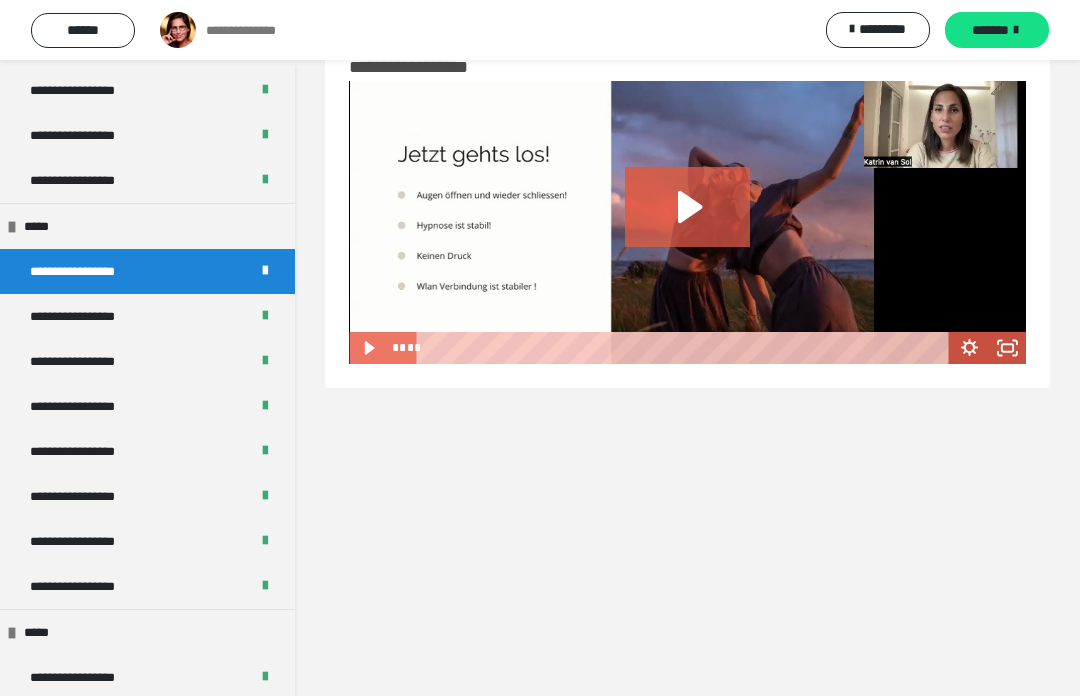 click on "**********" at bounding box center (82, 316) 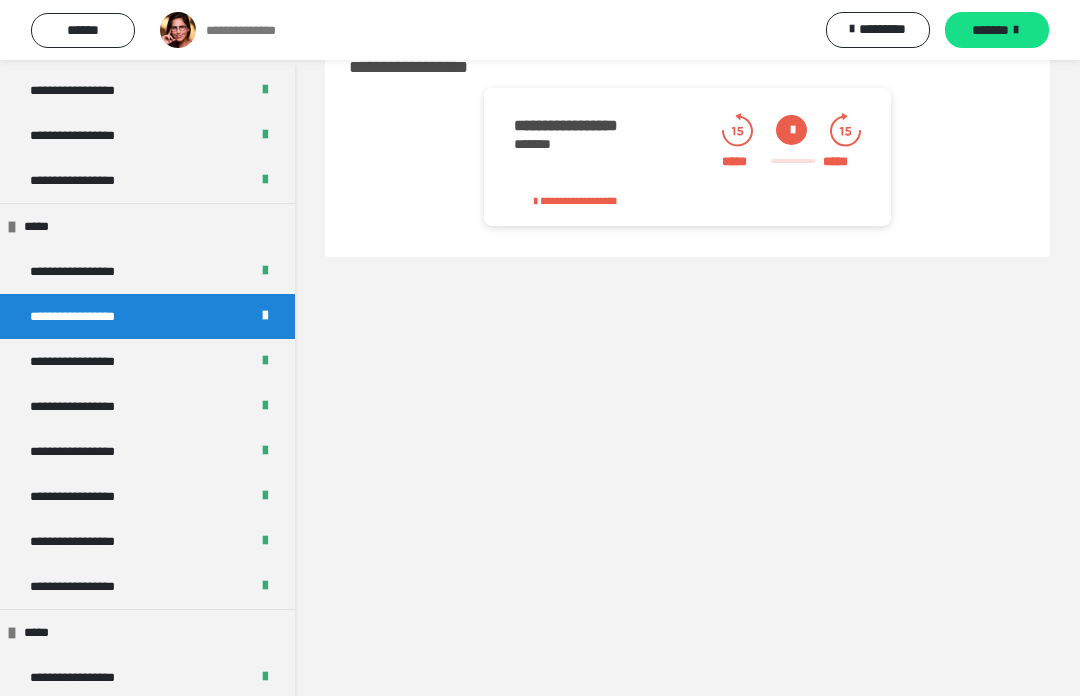 click on "**********" at bounding box center [82, 361] 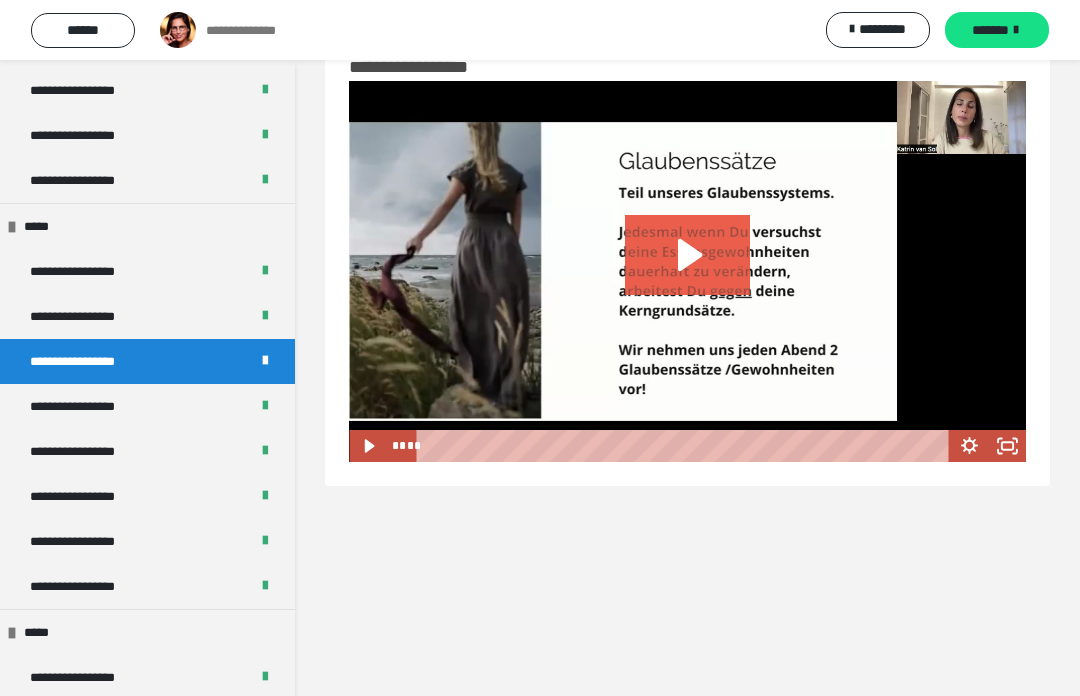 click on "**********" at bounding box center (83, 406) 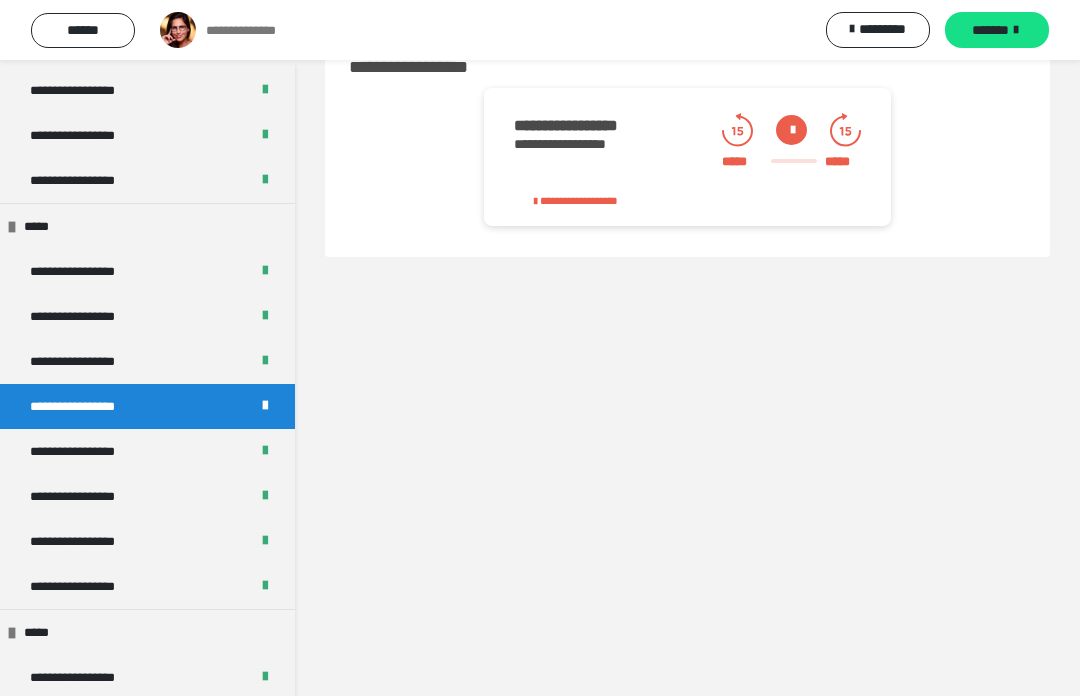 click on "**********" at bounding box center [82, 451] 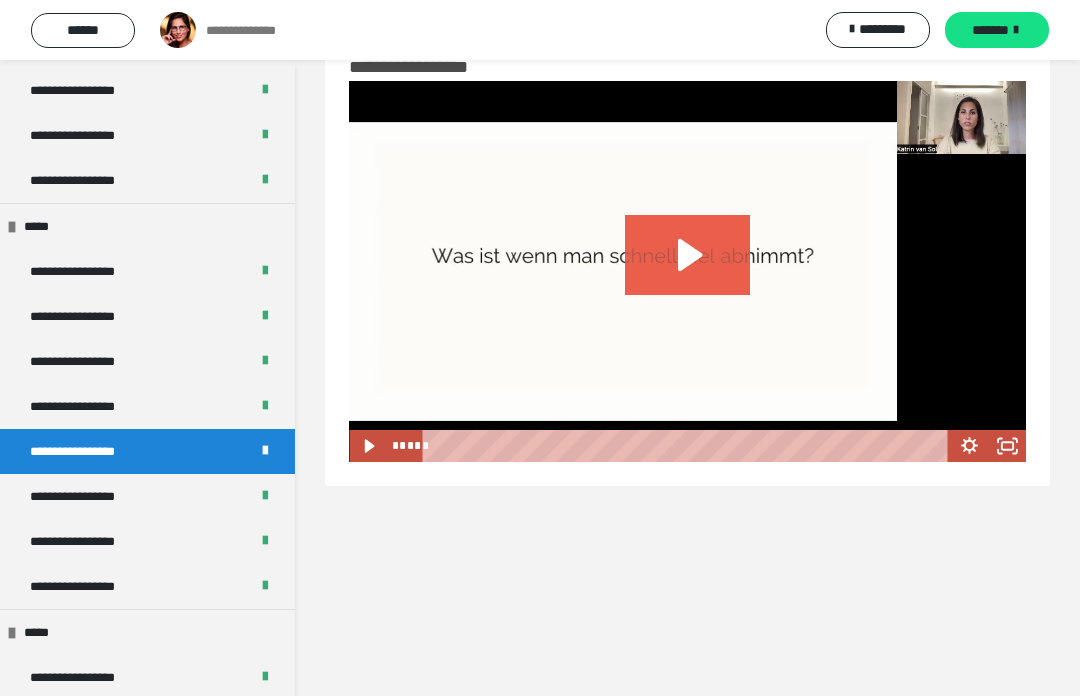 click on "**********" at bounding box center [82, 496] 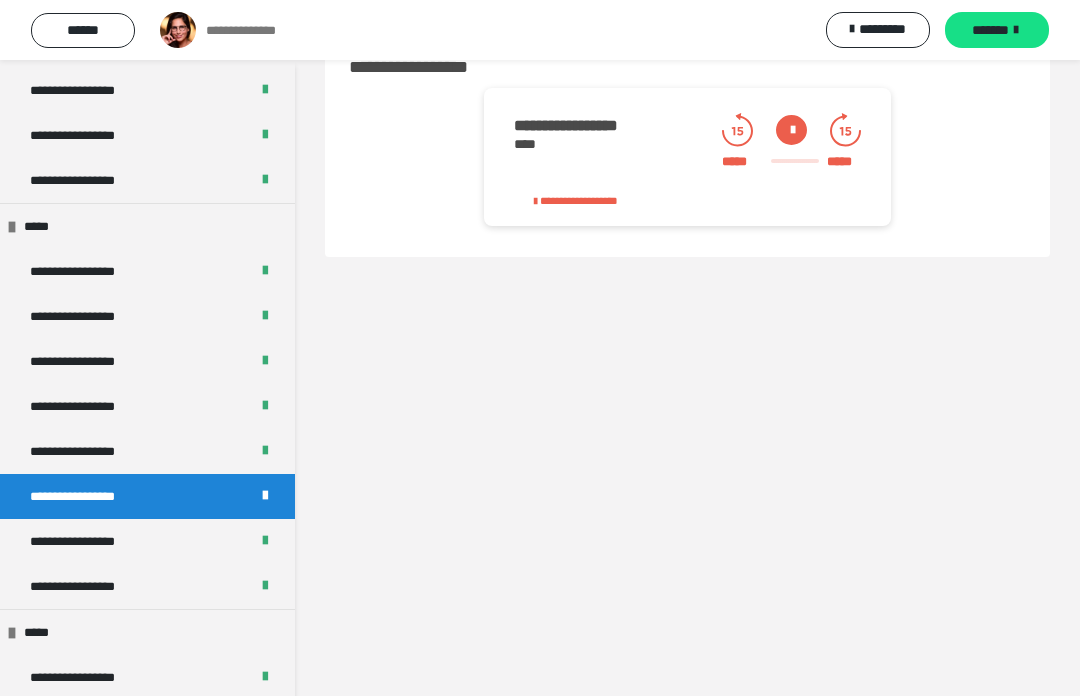 click on "**********" at bounding box center (82, 541) 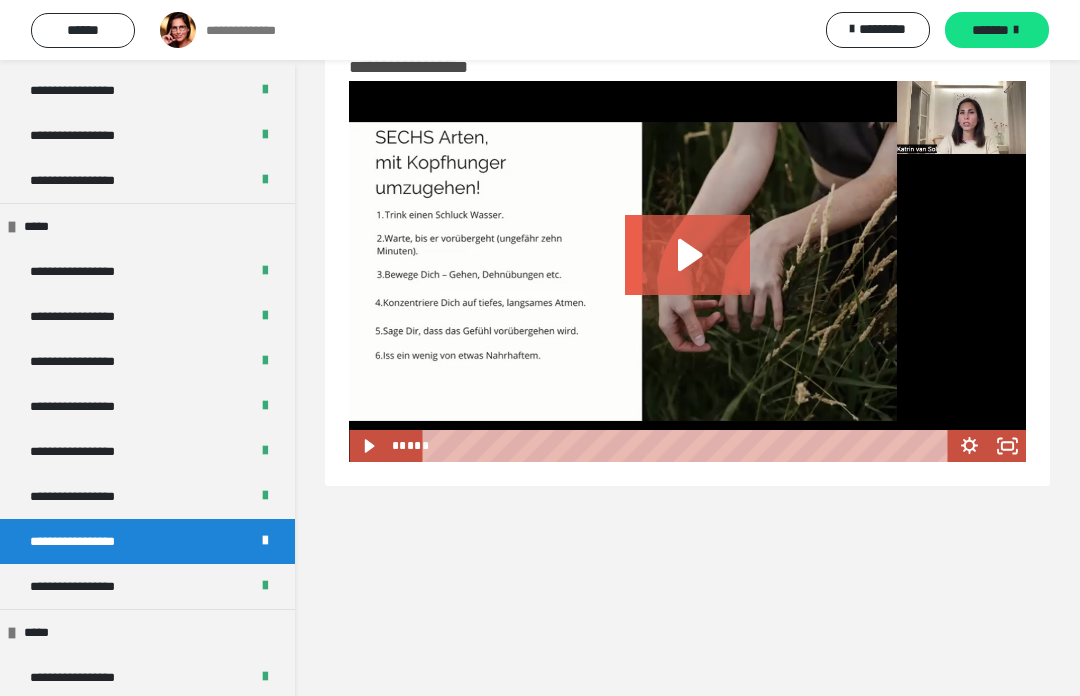 click on "**********" at bounding box center [83, 586] 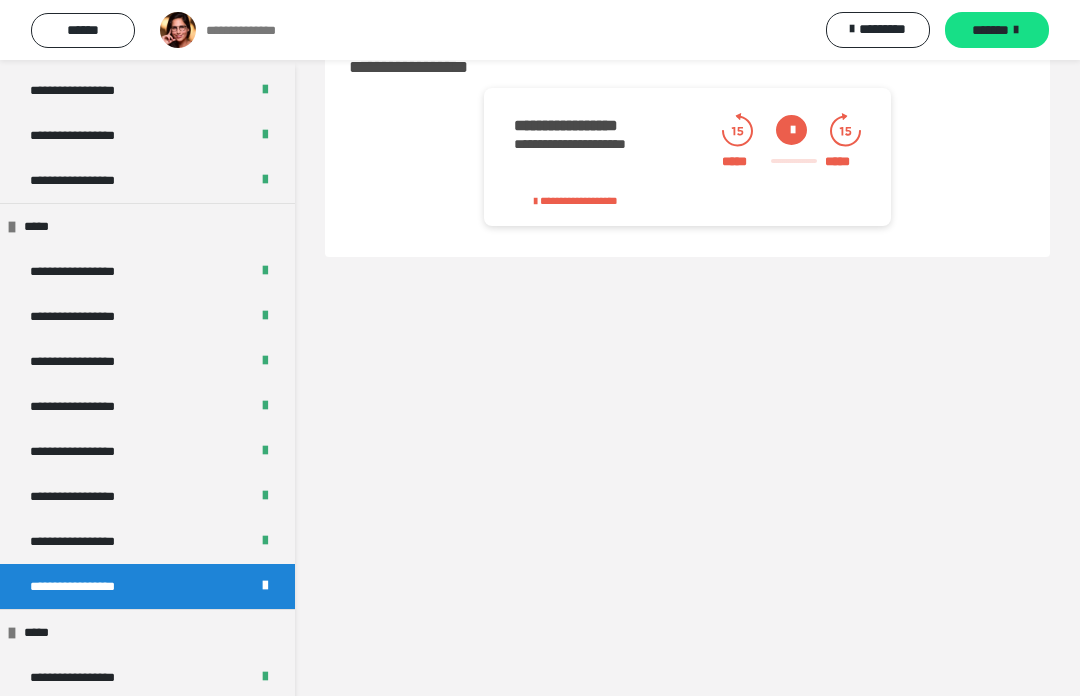 click on "**********" at bounding box center [82, 361] 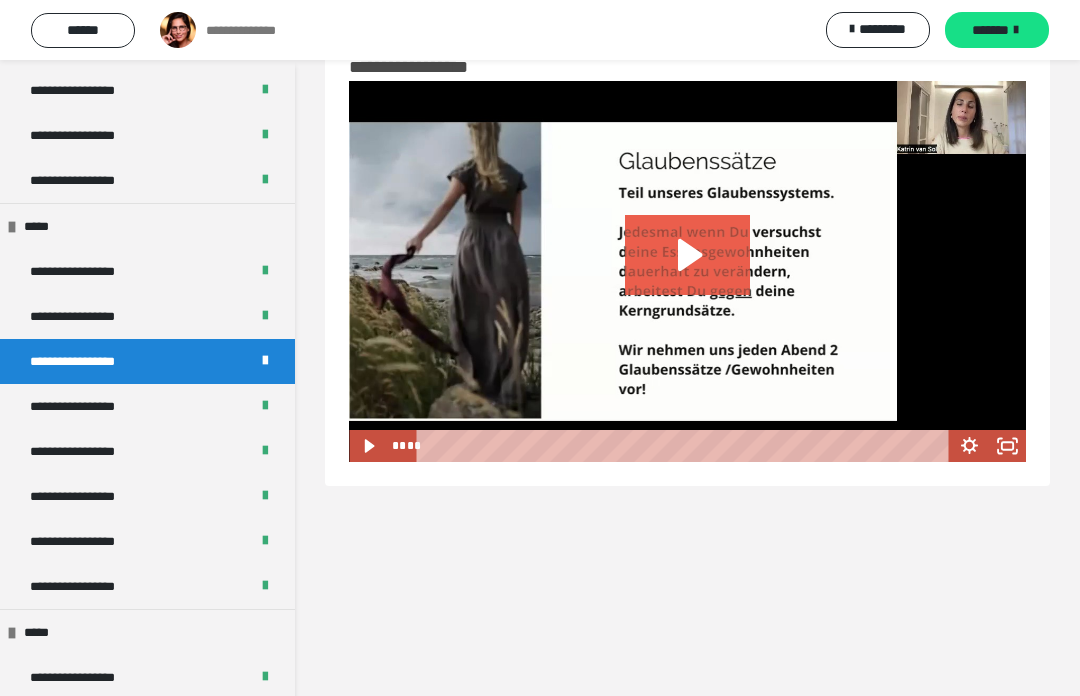 click on "**********" at bounding box center (82, 316) 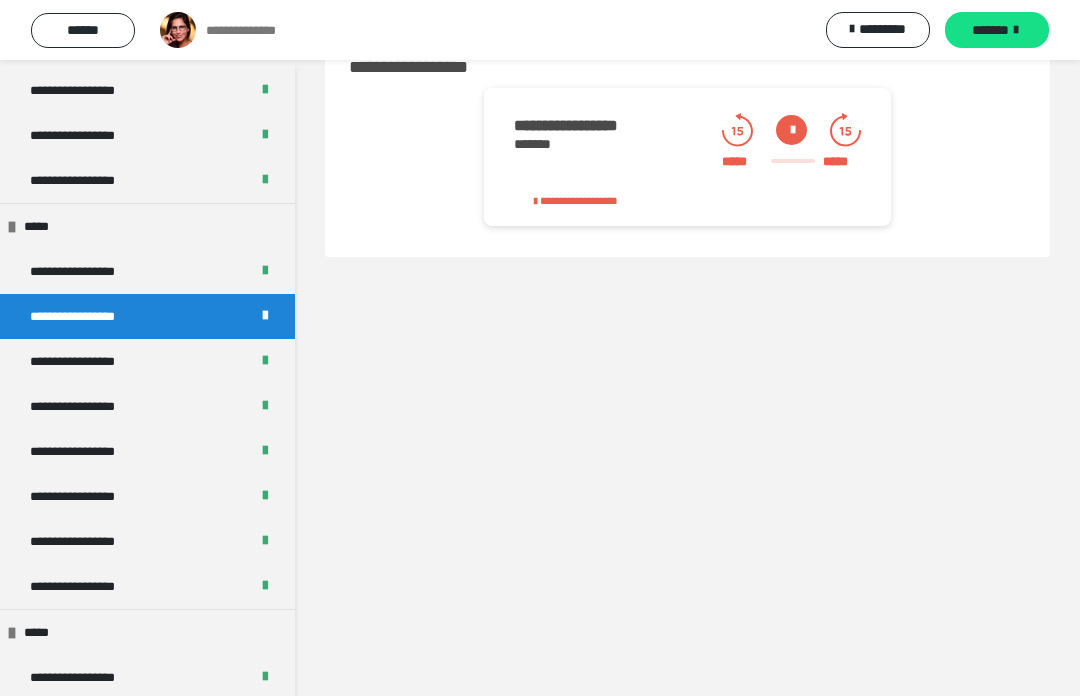 click on "**********" at bounding box center (81, 271) 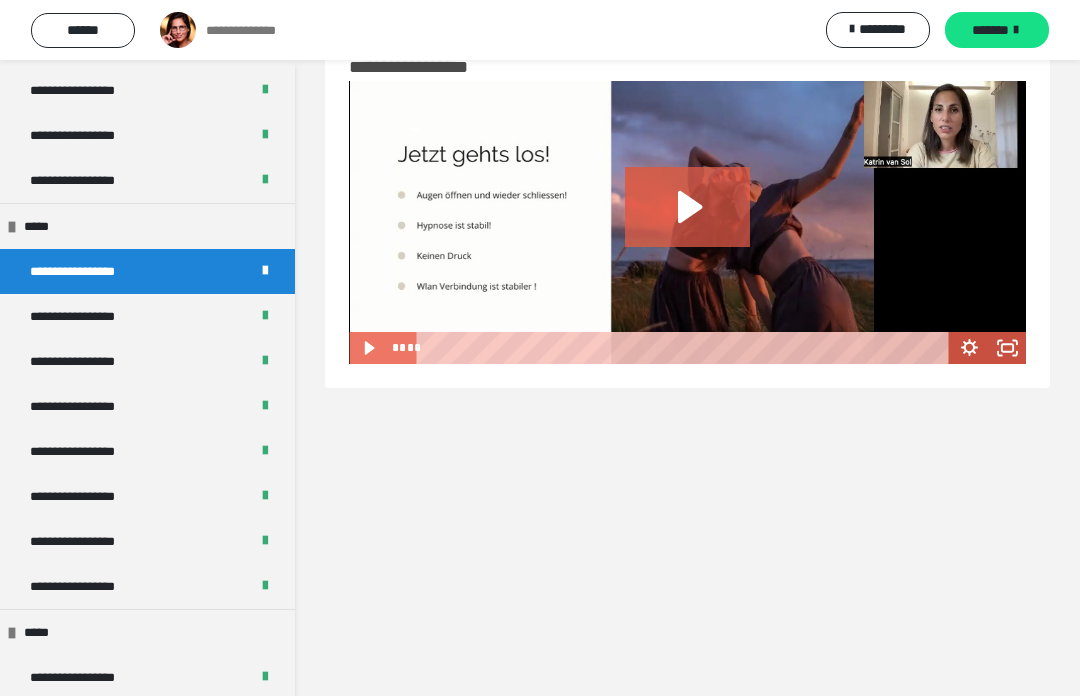click 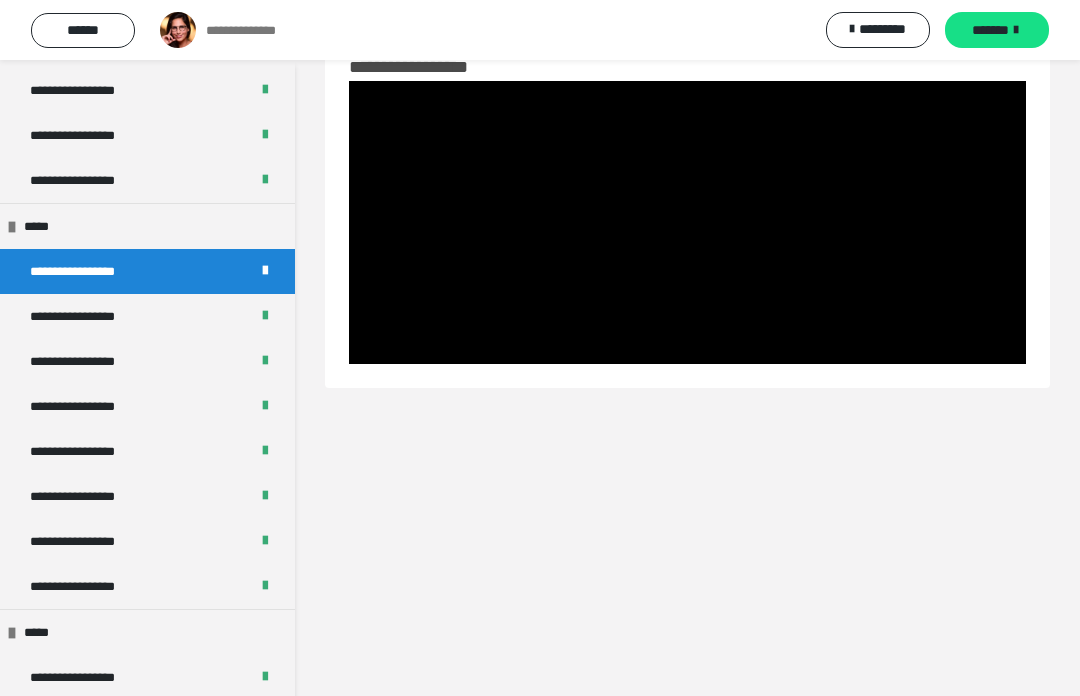 click on "*******" at bounding box center [997, 30] 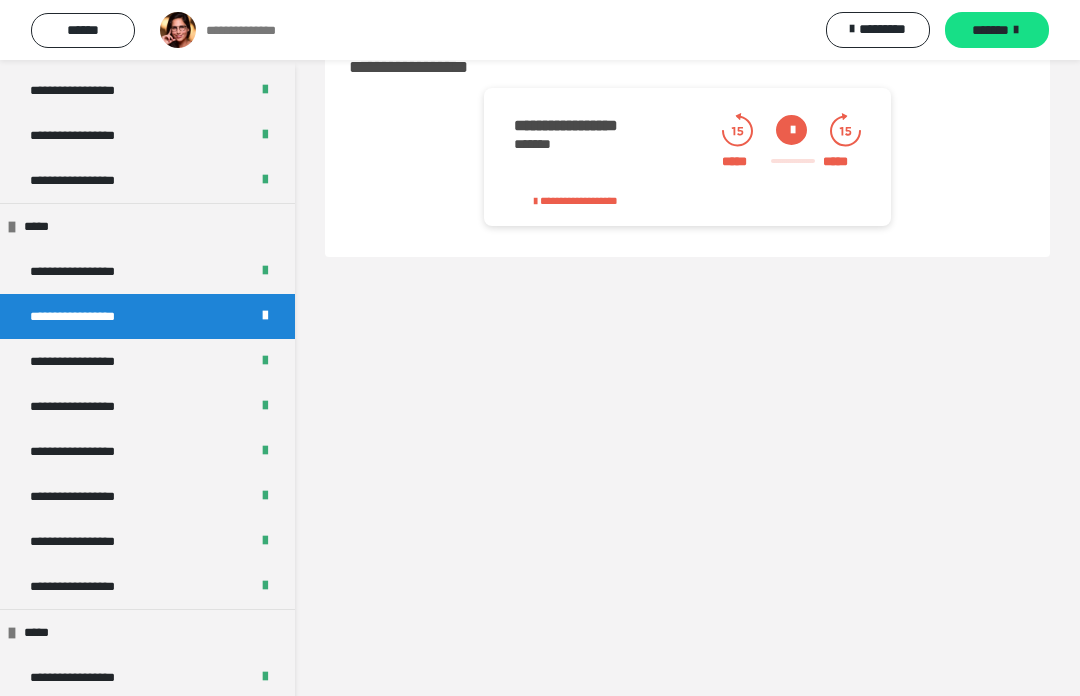 click at bounding box center [791, 130] 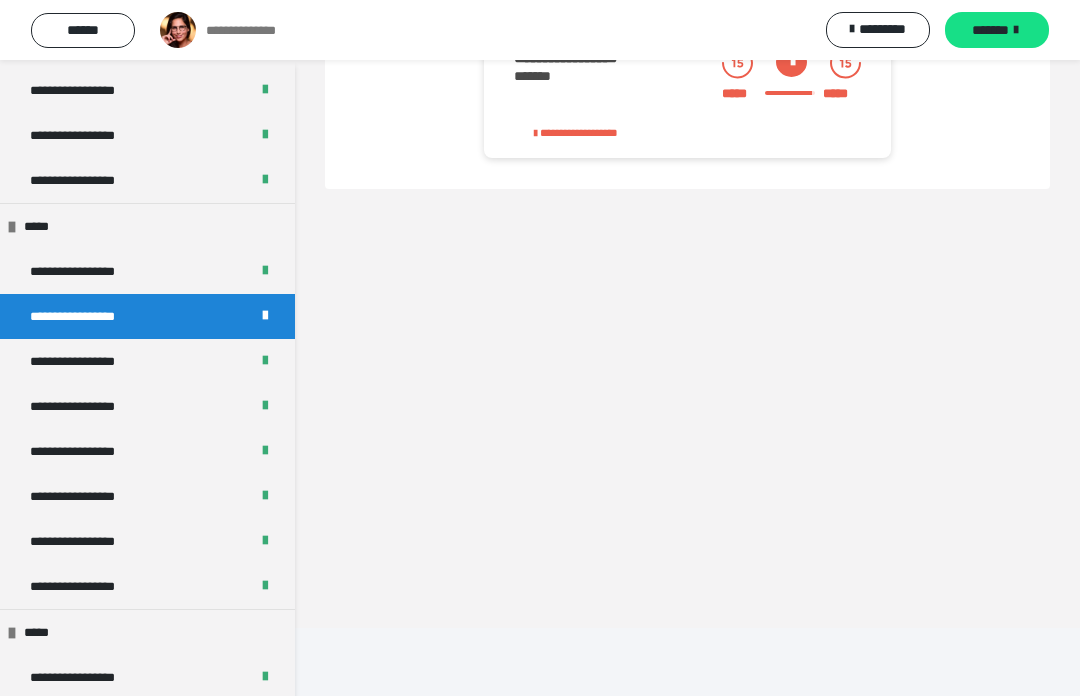 scroll, scrollTop: 129, scrollLeft: 0, axis: vertical 